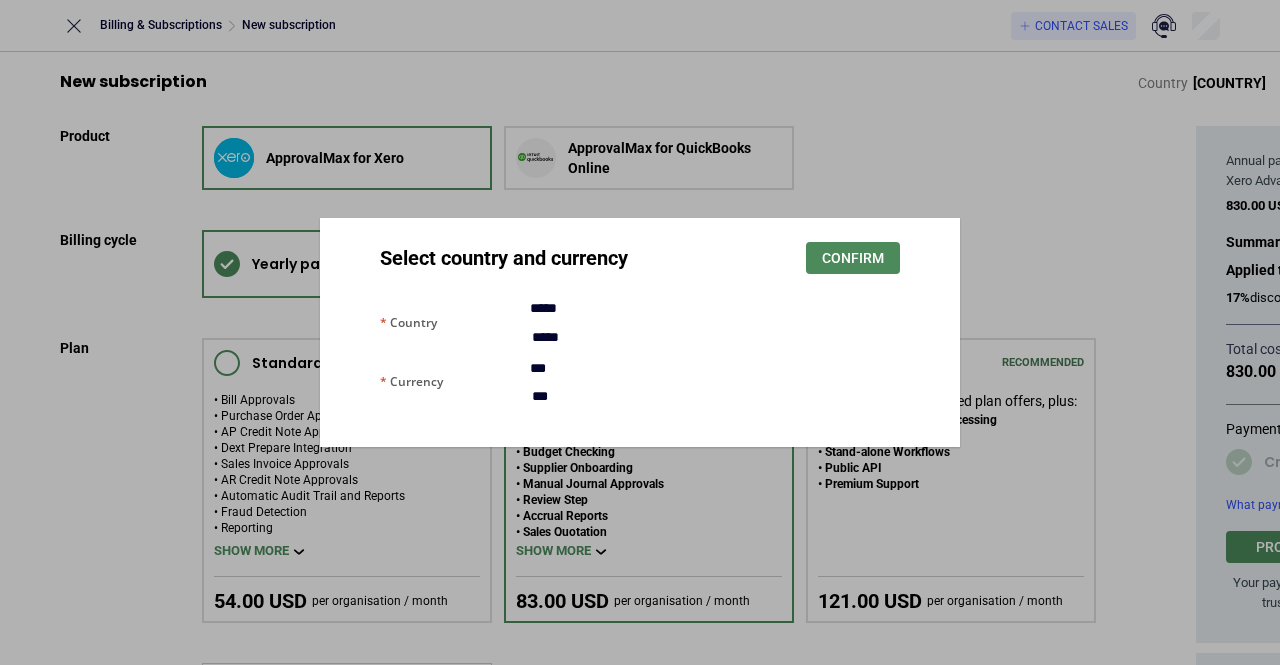 scroll, scrollTop: 0, scrollLeft: 0, axis: both 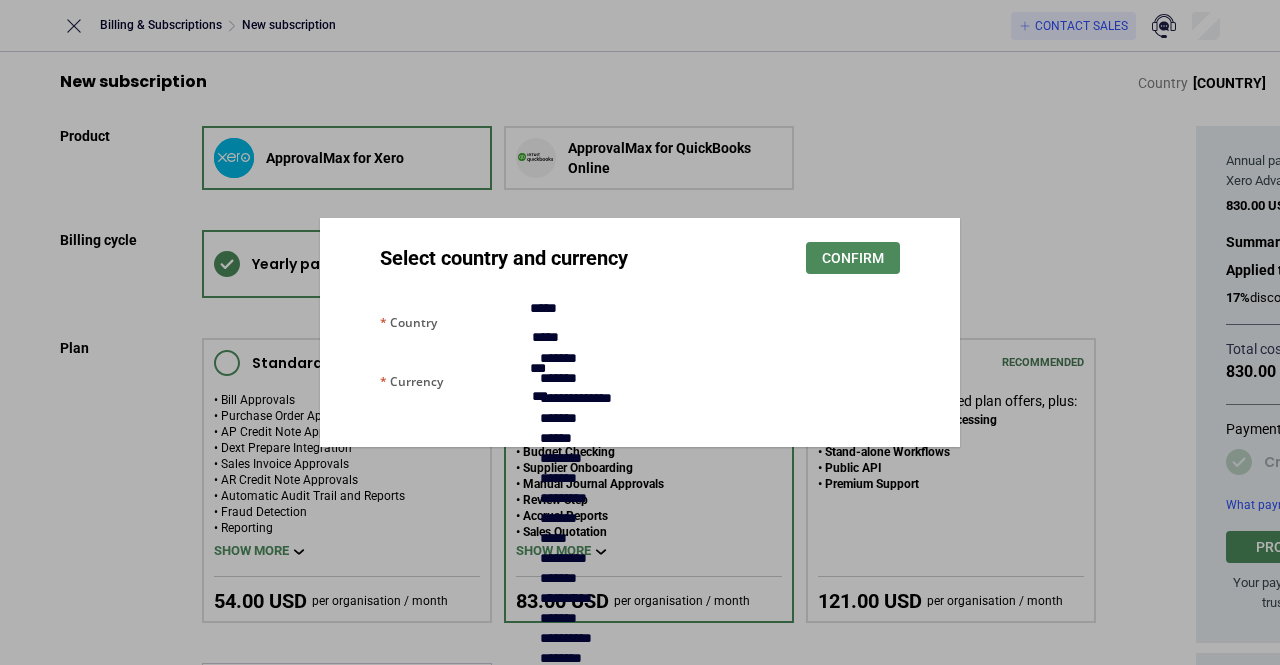 click on "*****" at bounding box center (602, 337) 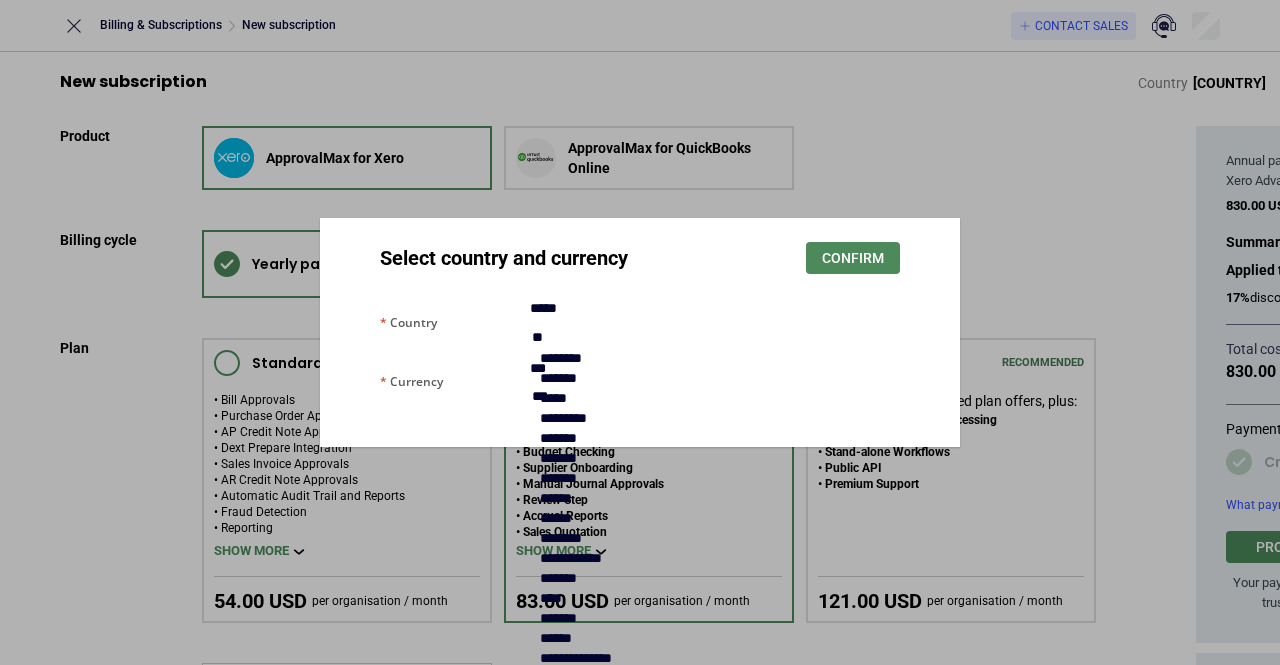 scroll, scrollTop: 0, scrollLeft: 0, axis: both 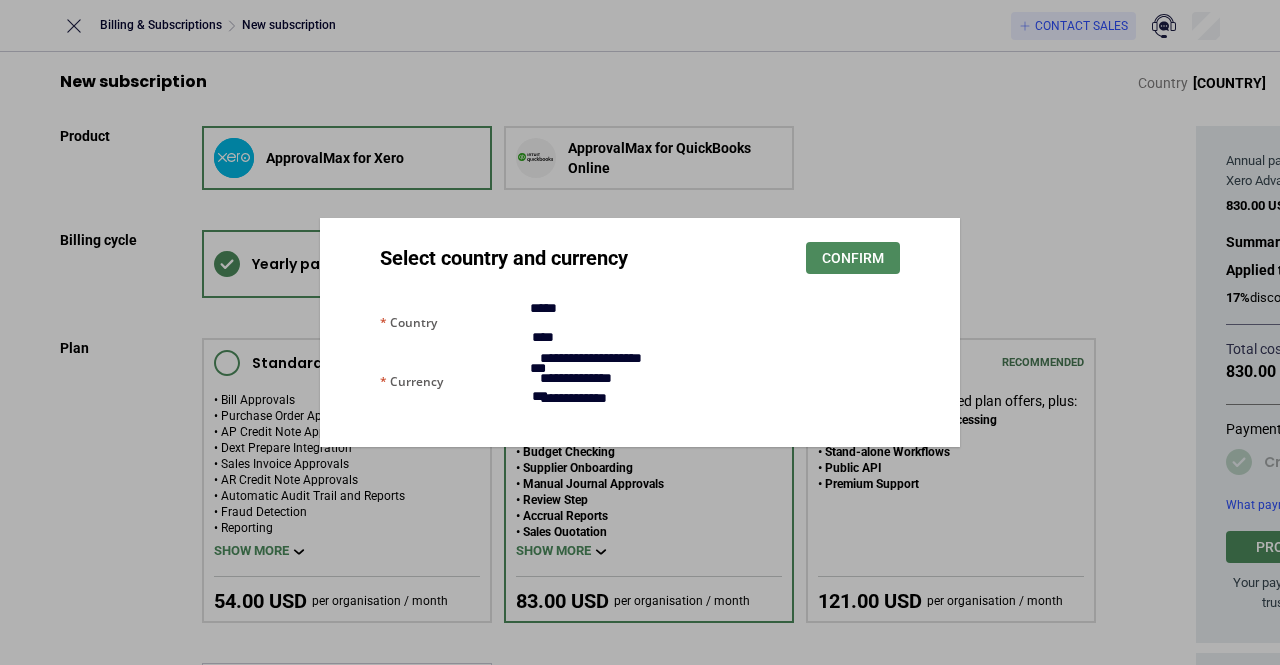click on "[PHONE]" at bounding box center [573, 398] 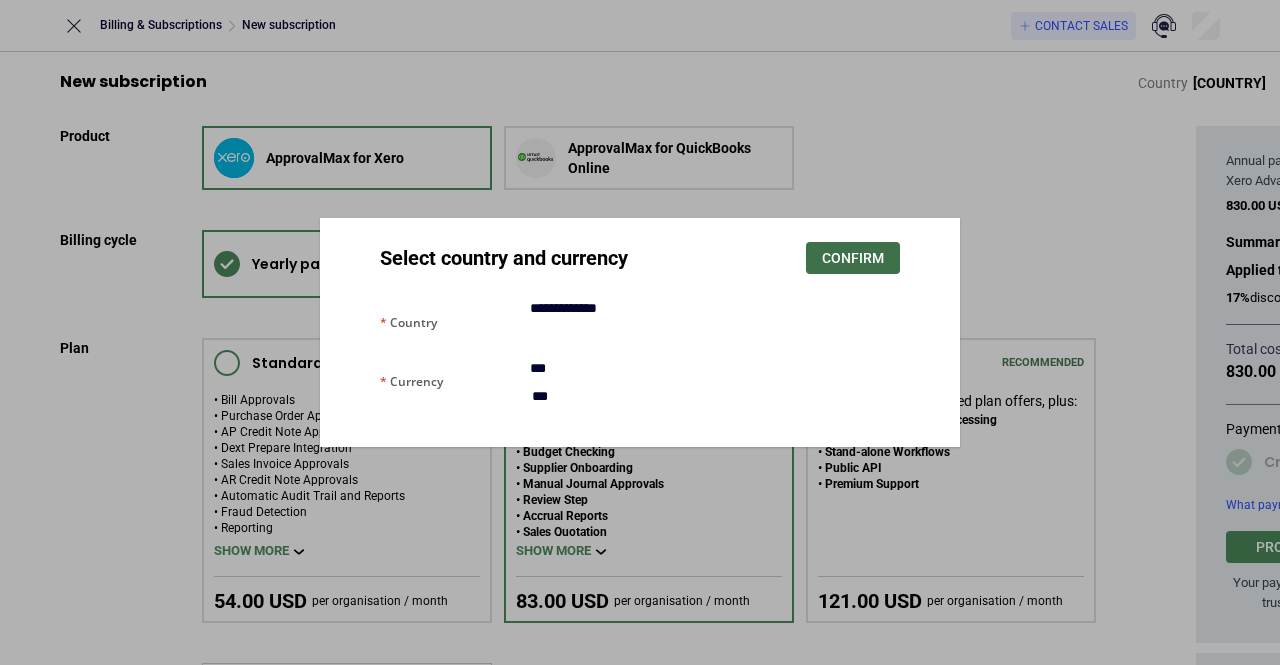 type 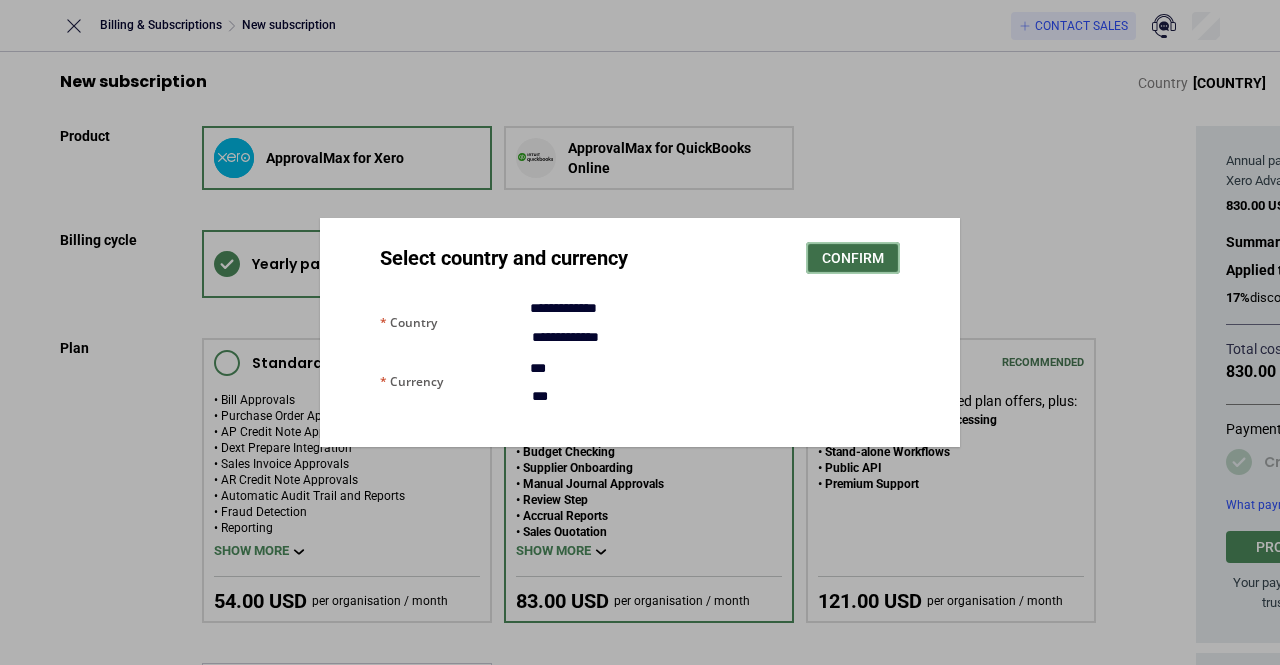 click on "Confirm" at bounding box center (853, 258) 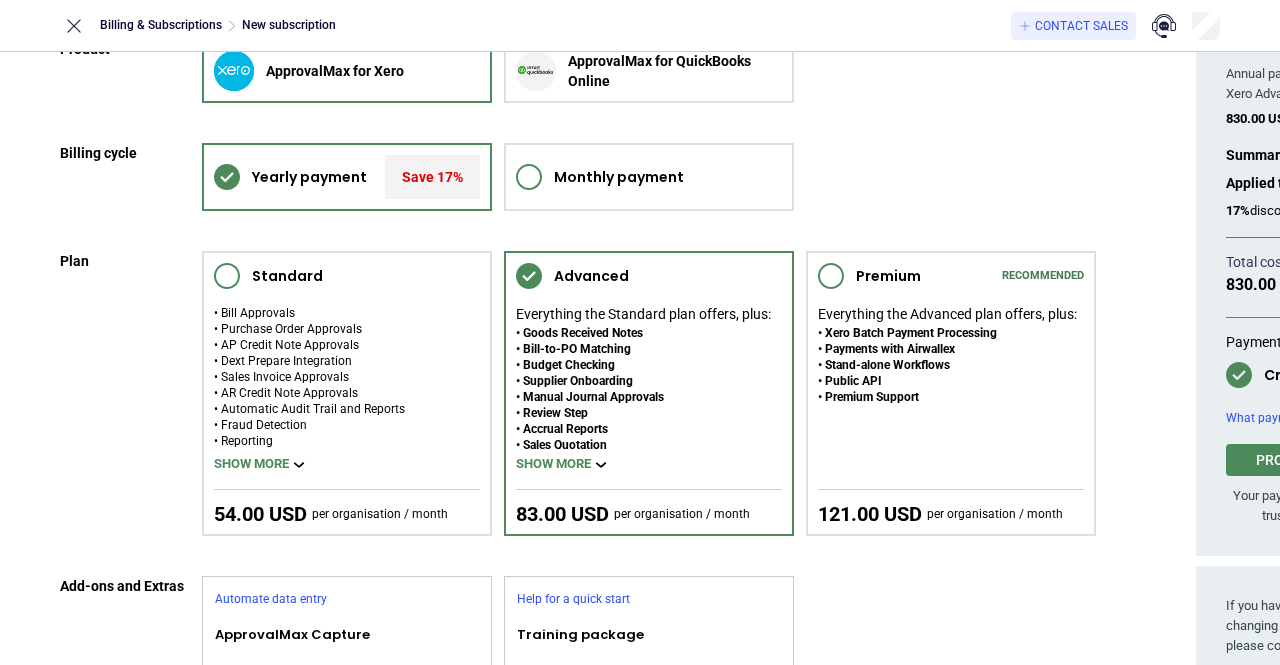 scroll, scrollTop: 88, scrollLeft: 0, axis: vertical 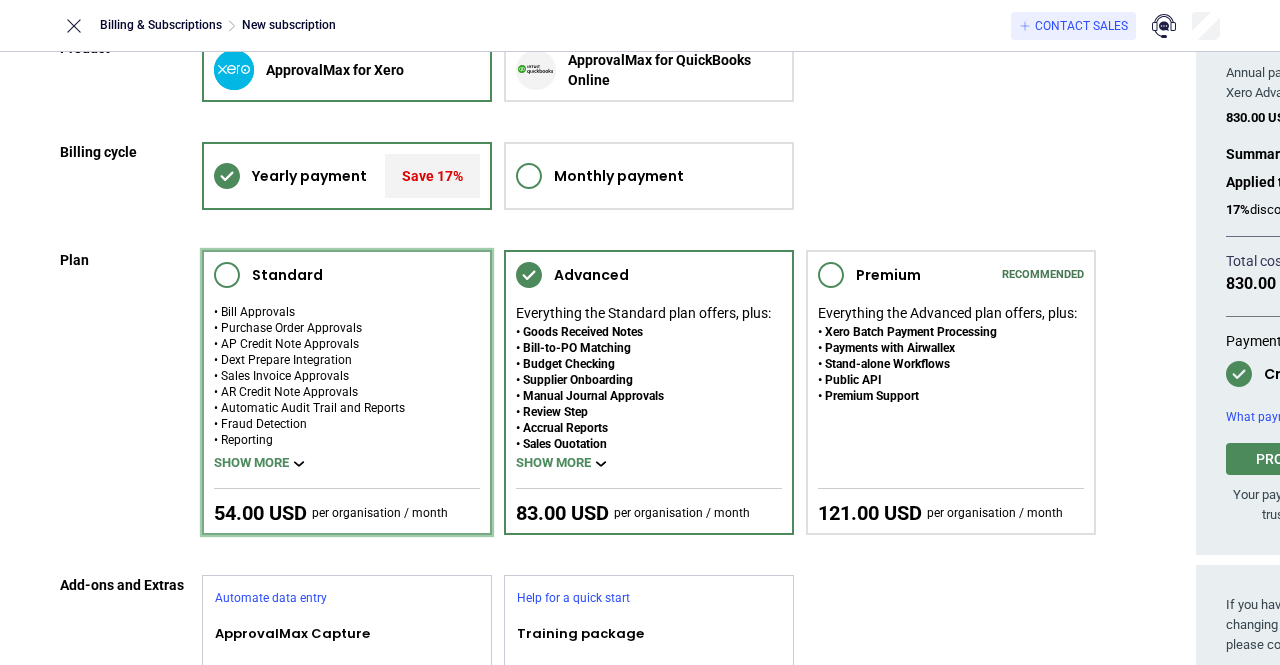 click at bounding box center (227, 275) 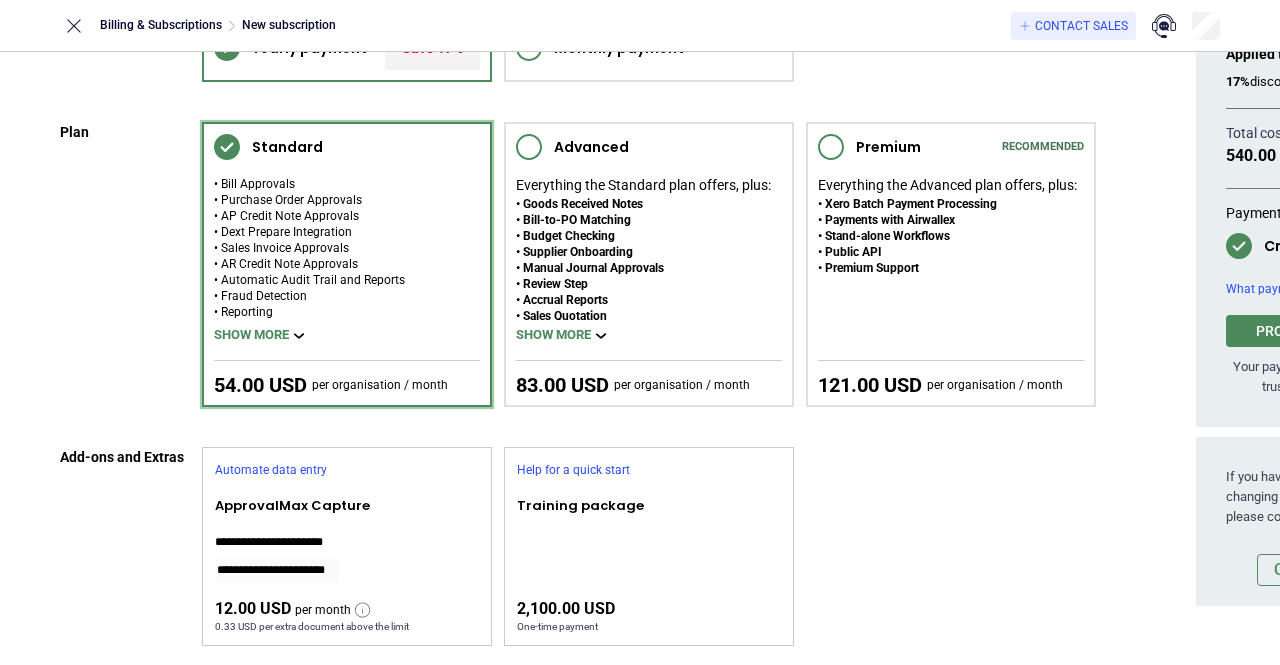 scroll, scrollTop: 0, scrollLeft: 0, axis: both 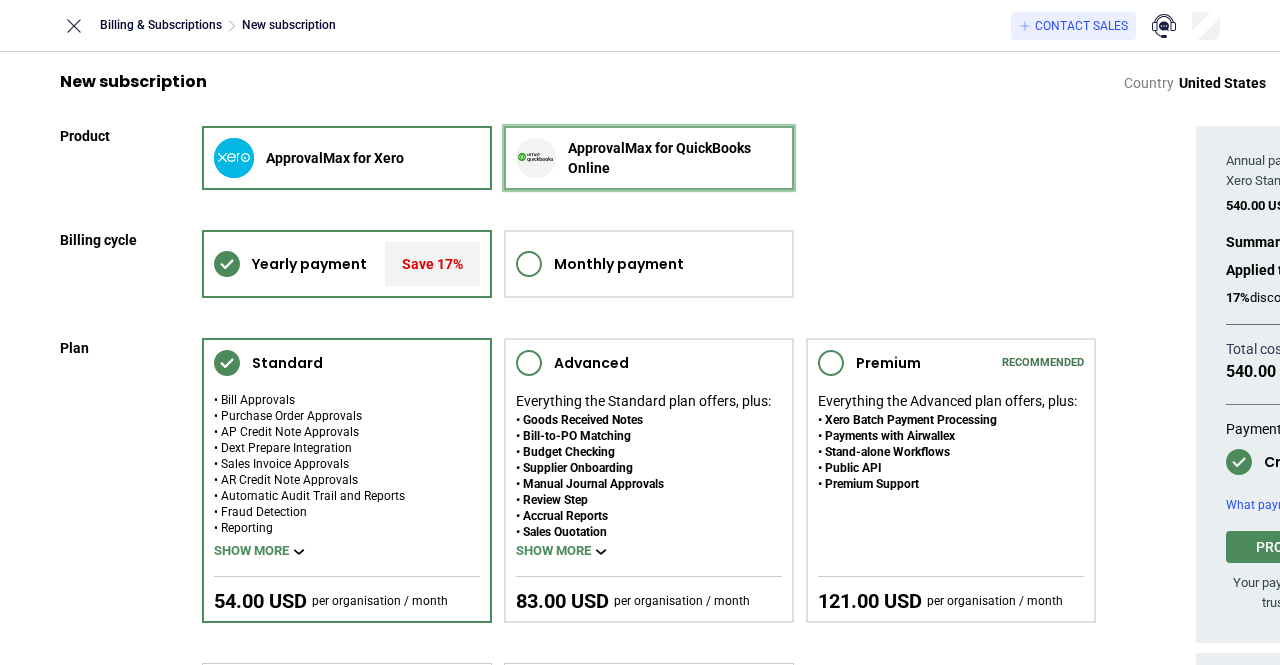 click on "ApprovalMax for QuickBooks Online" at bounding box center [675, 158] 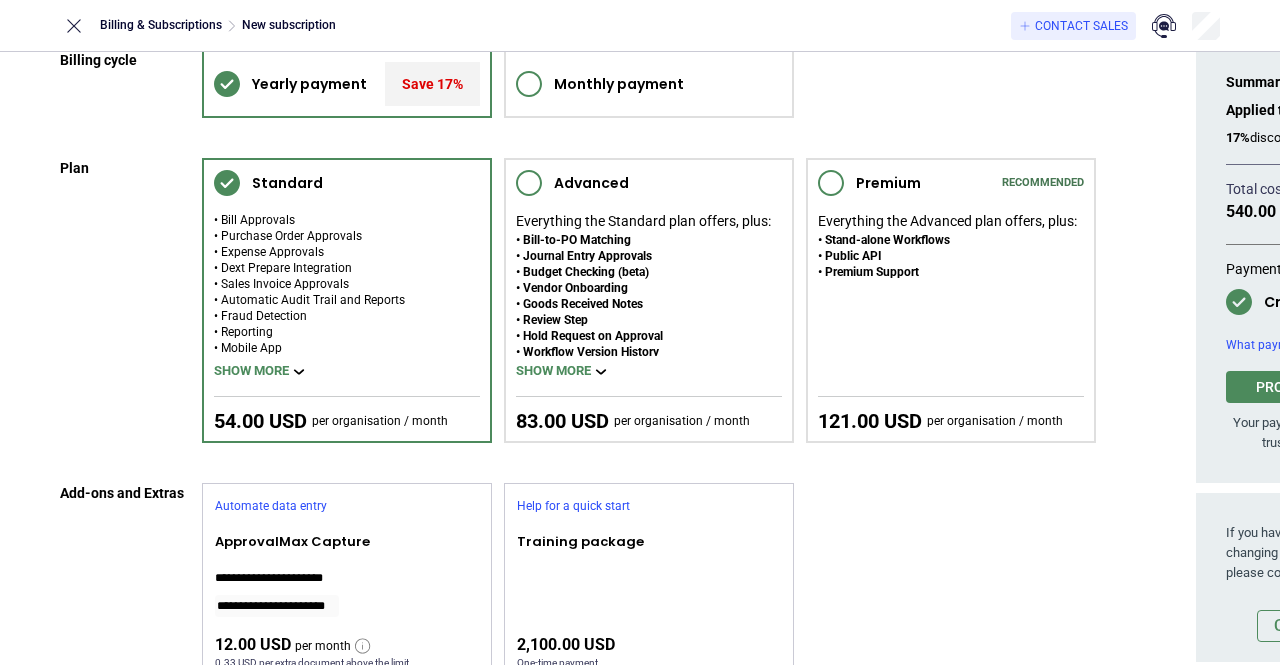 scroll, scrollTop: 274, scrollLeft: 0, axis: vertical 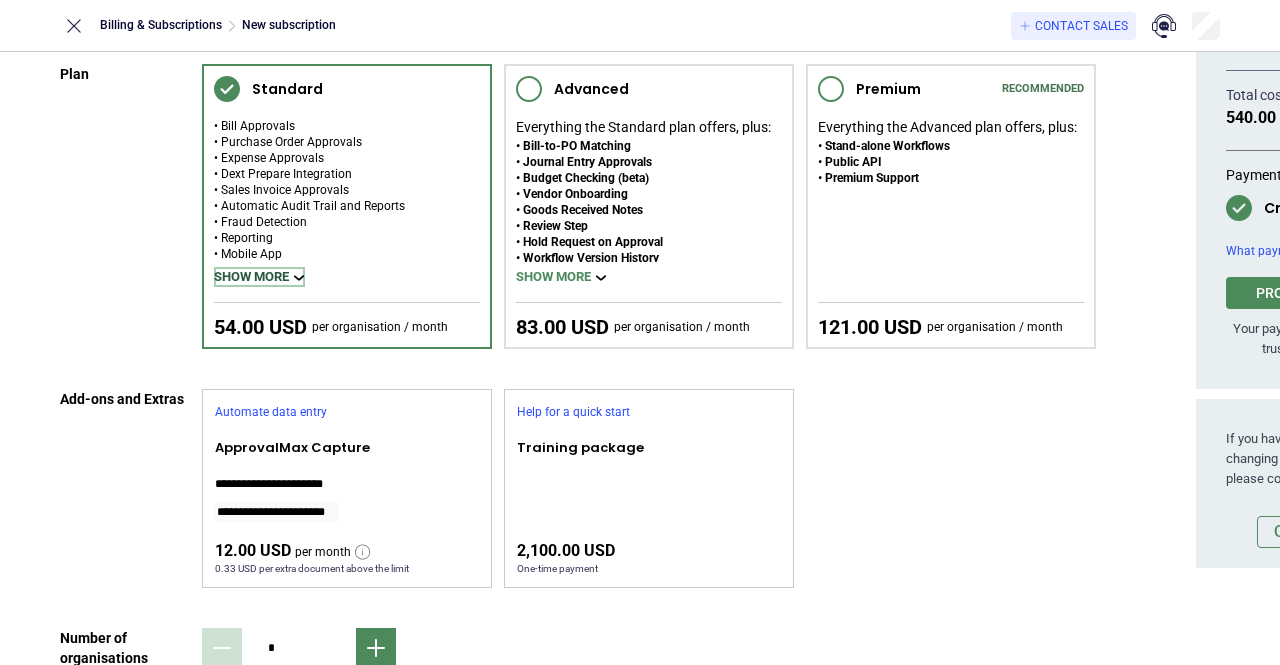 click on "Show more" at bounding box center [259, 277] 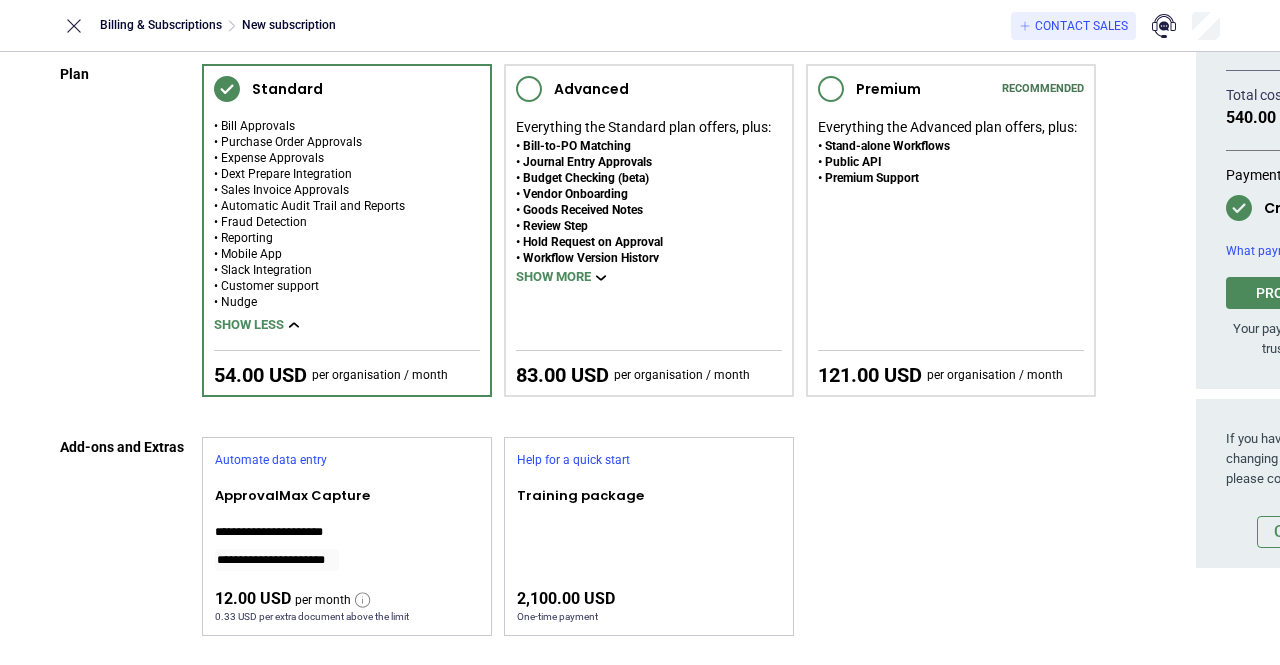click on "ApprovalMax Capture" at bounding box center [347, 496] 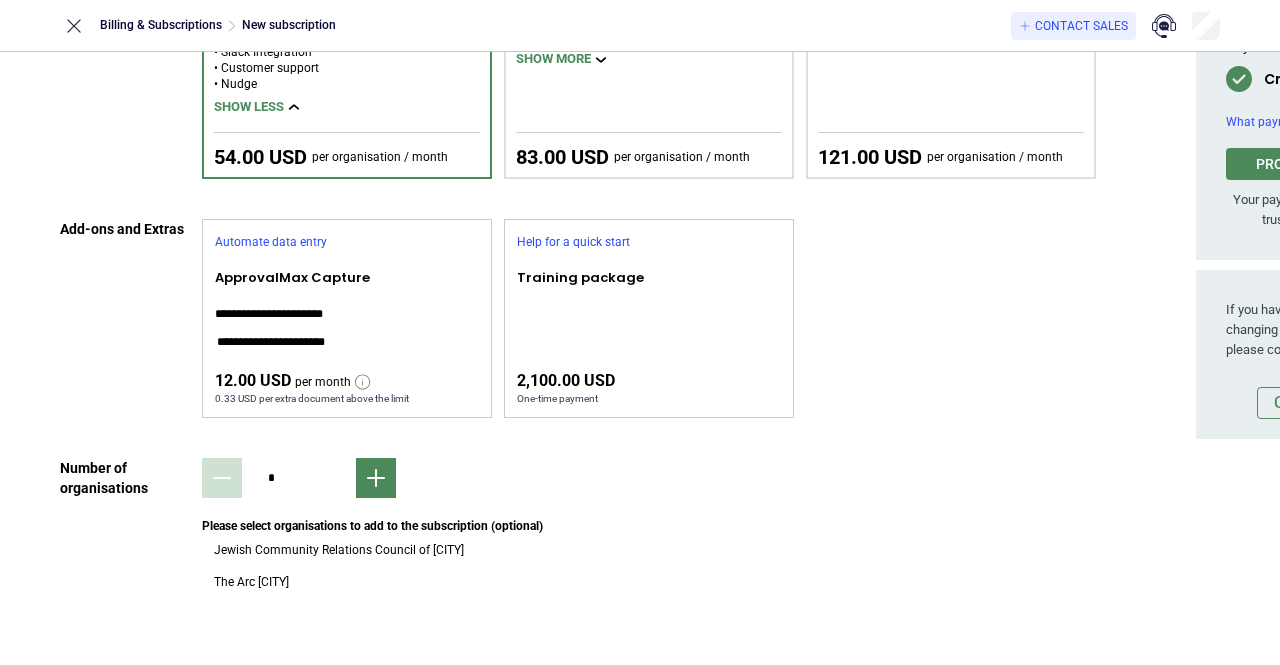 scroll, scrollTop: 486, scrollLeft: 0, axis: vertical 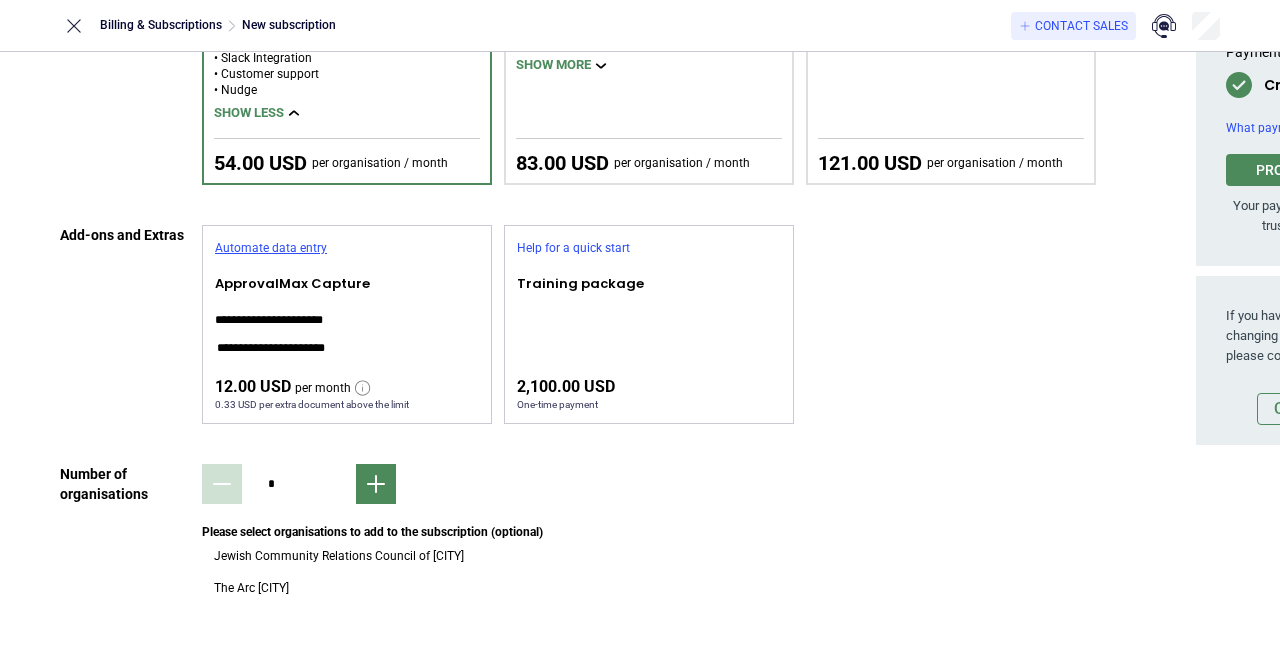 click on "Automate data entry" at bounding box center [347, 248] 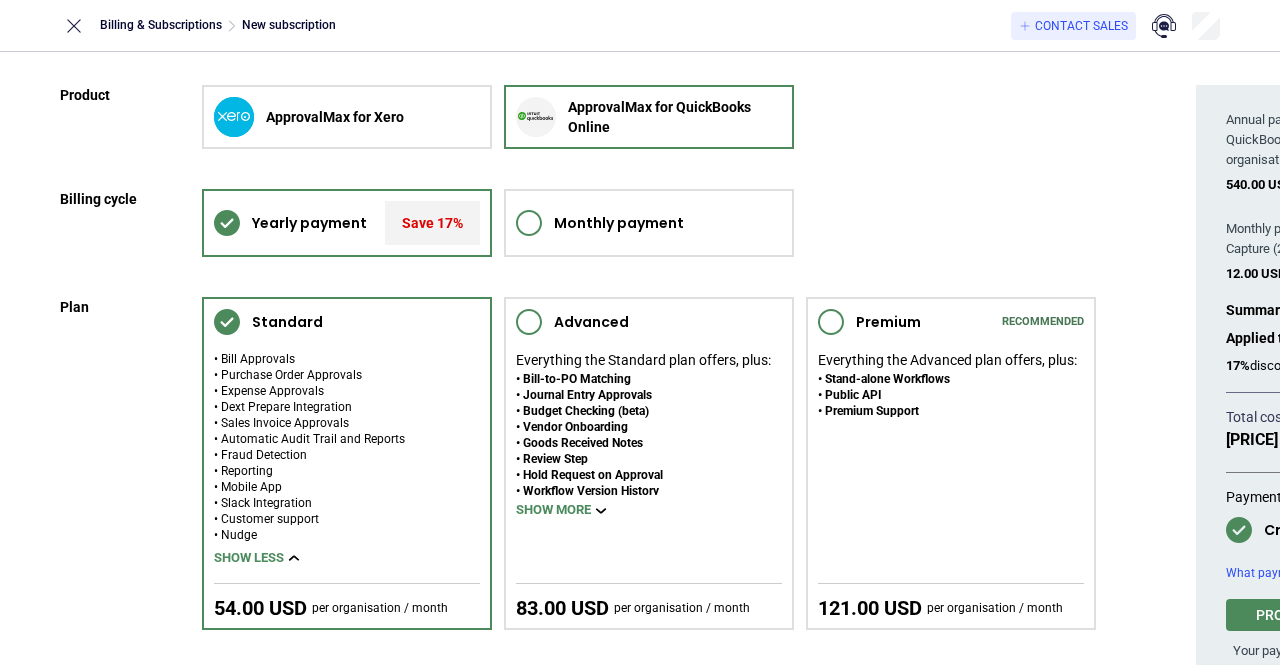 scroll, scrollTop: 42, scrollLeft: 0, axis: vertical 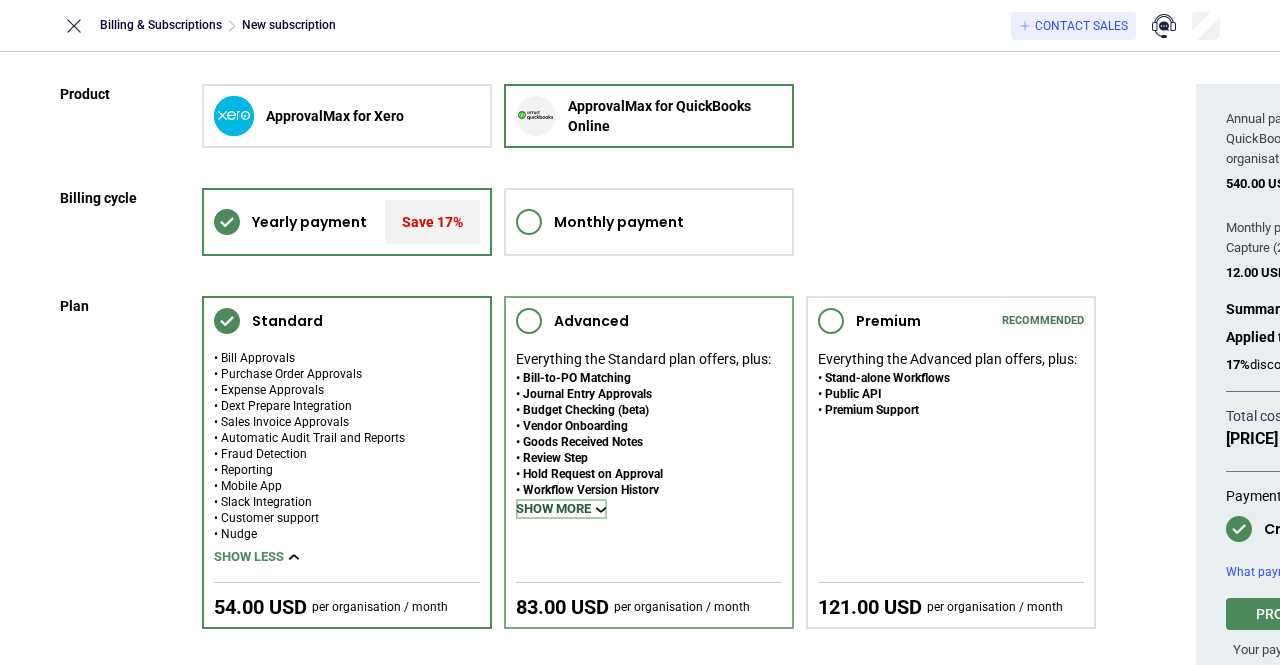 click on "Show more" at bounding box center [561, 509] 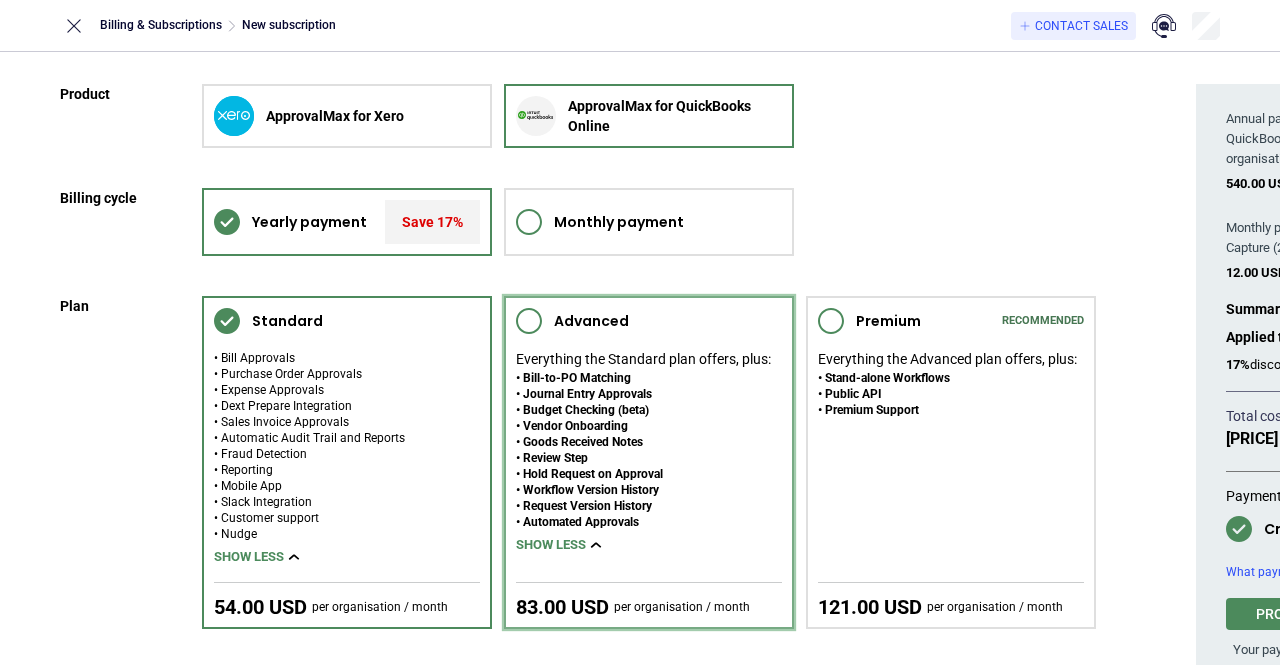 click at bounding box center [529, 321] 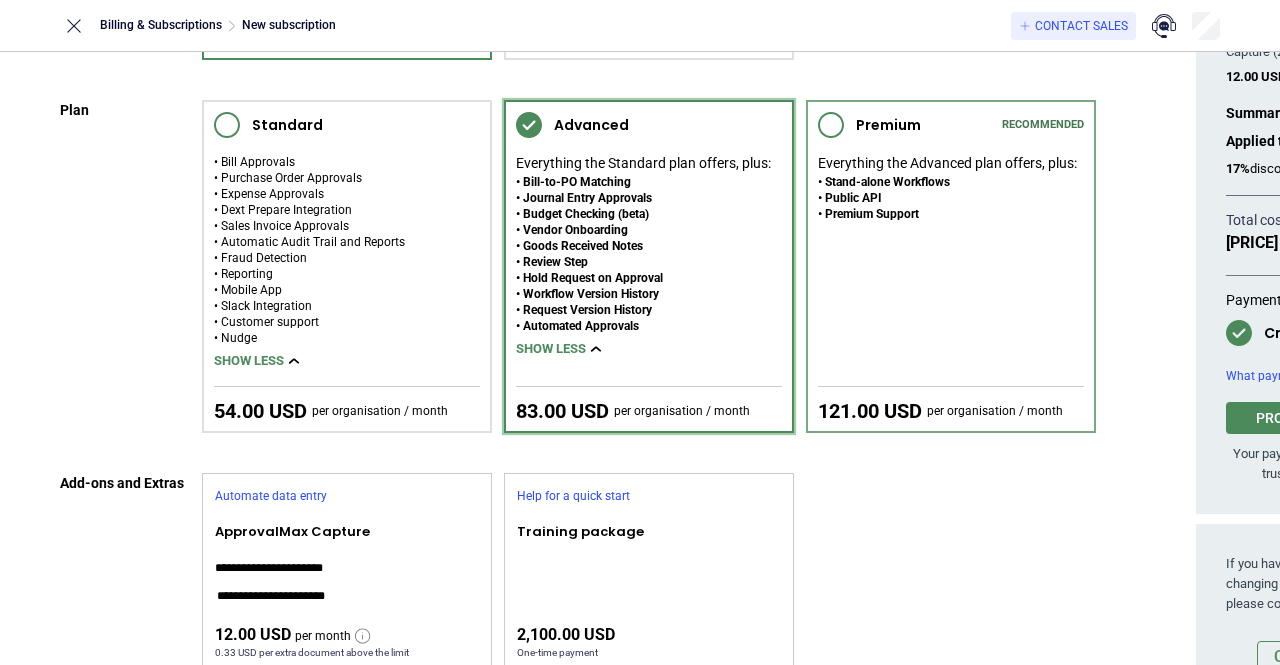 scroll, scrollTop: 239, scrollLeft: 0, axis: vertical 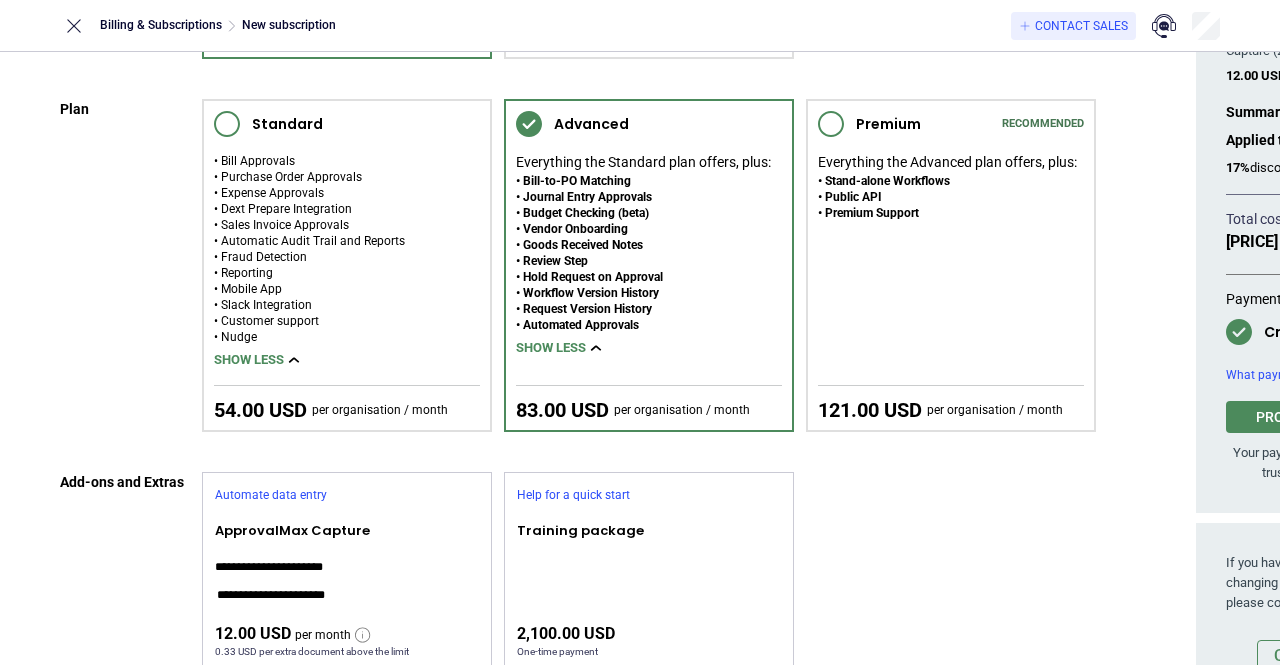 click at bounding box center [347, 521] 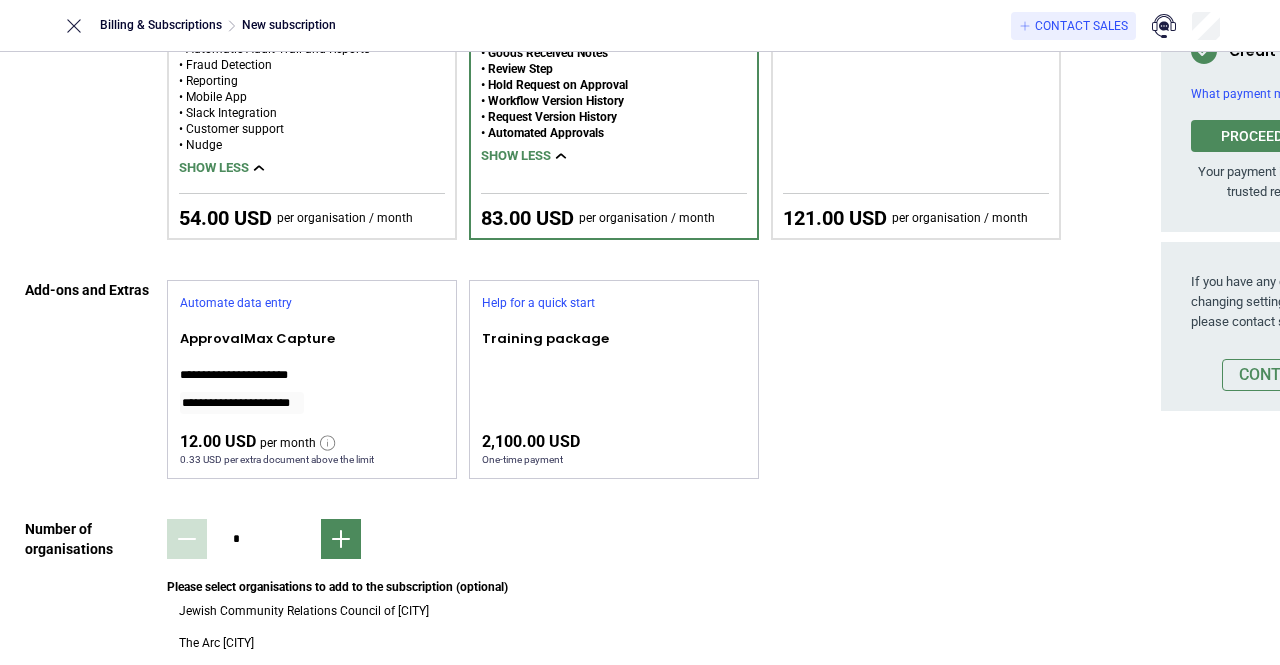 scroll, scrollTop: 431, scrollLeft: 34, axis: both 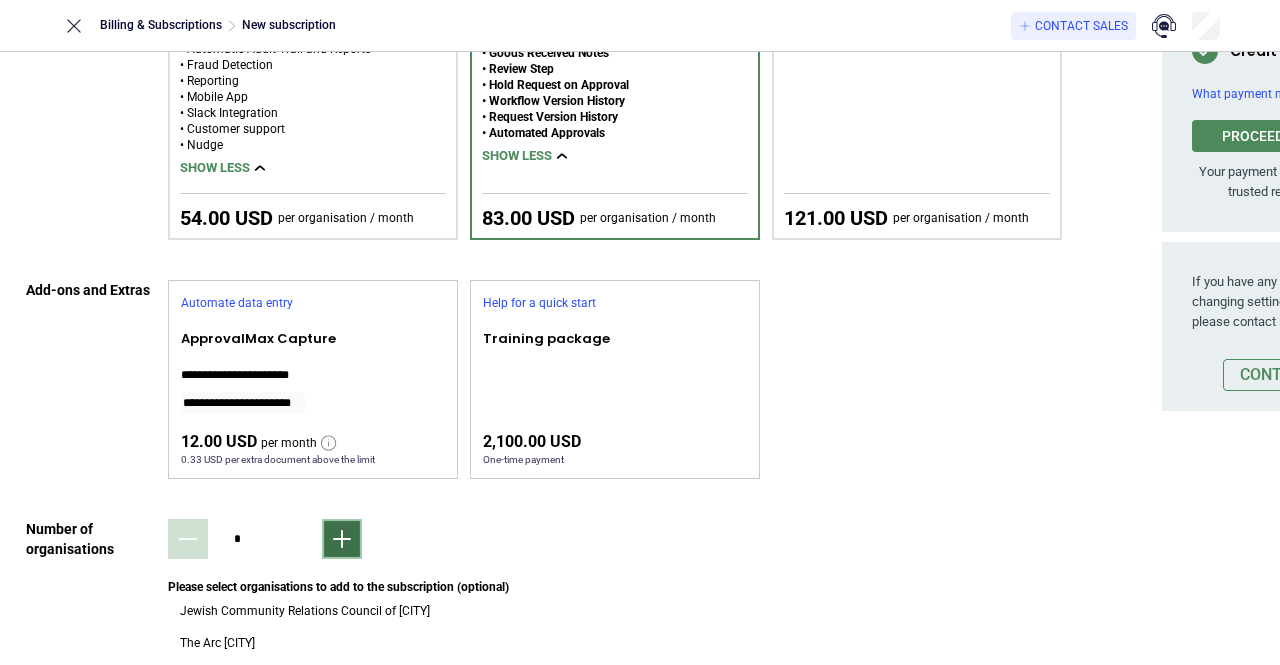 click at bounding box center (342, 539) 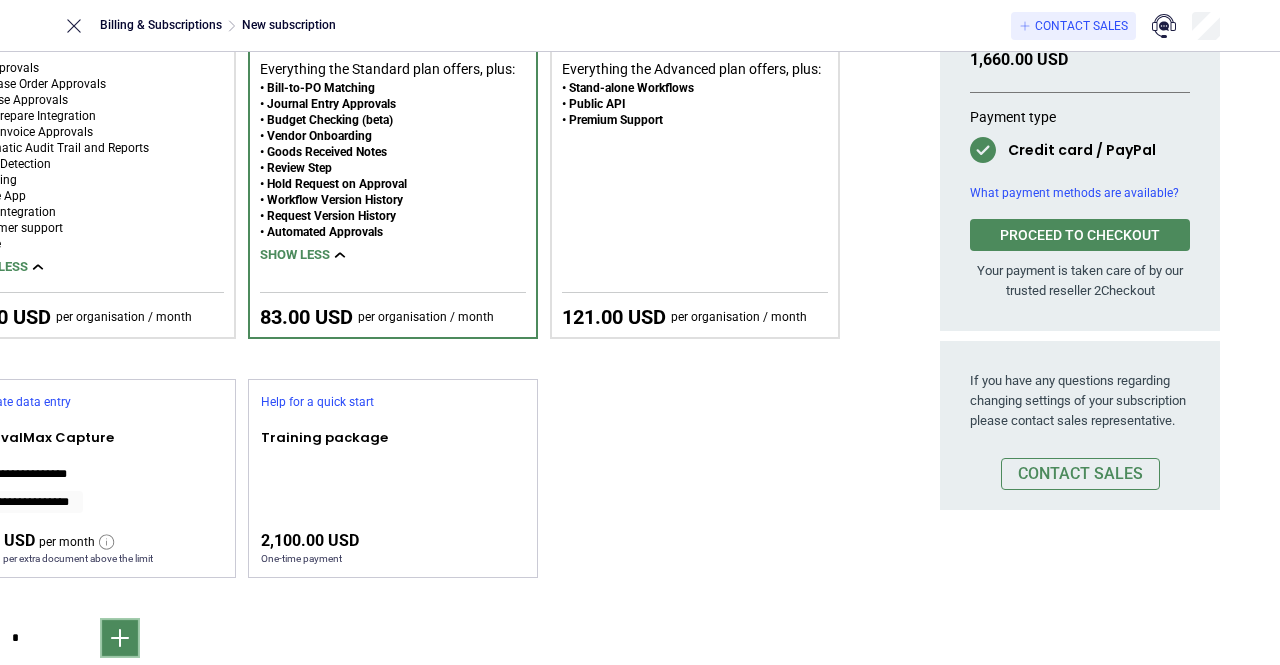 scroll, scrollTop: 332, scrollLeft: 4, axis: both 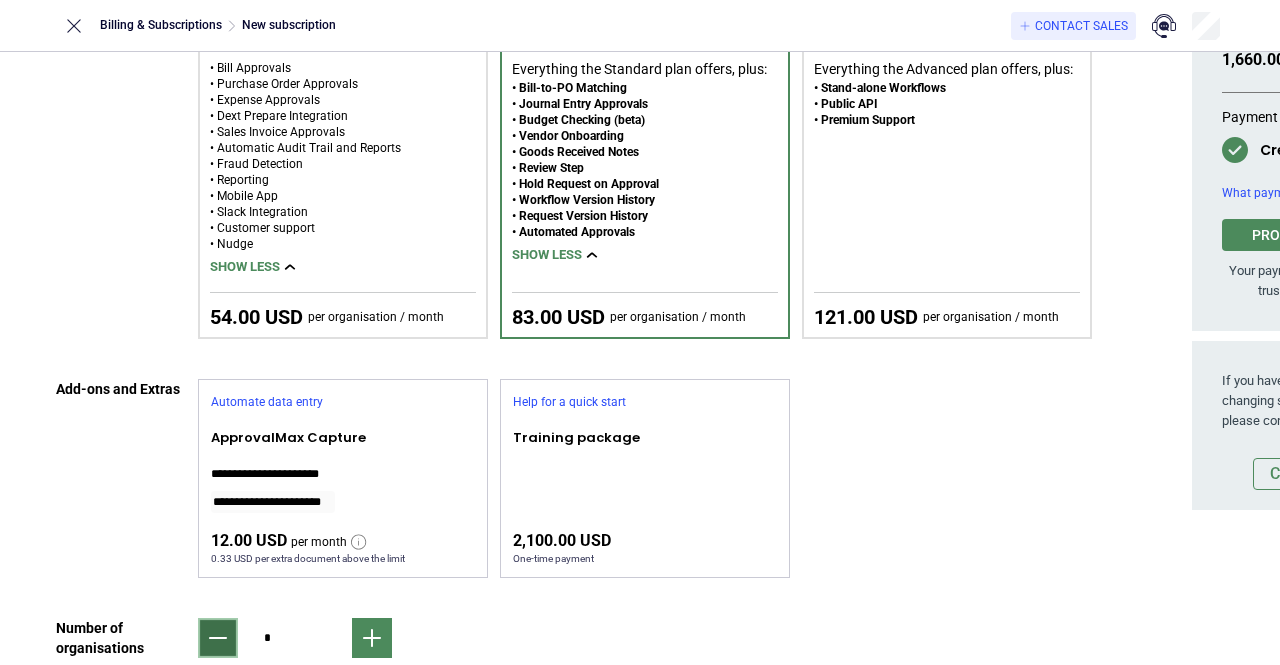 click at bounding box center (218, 638) 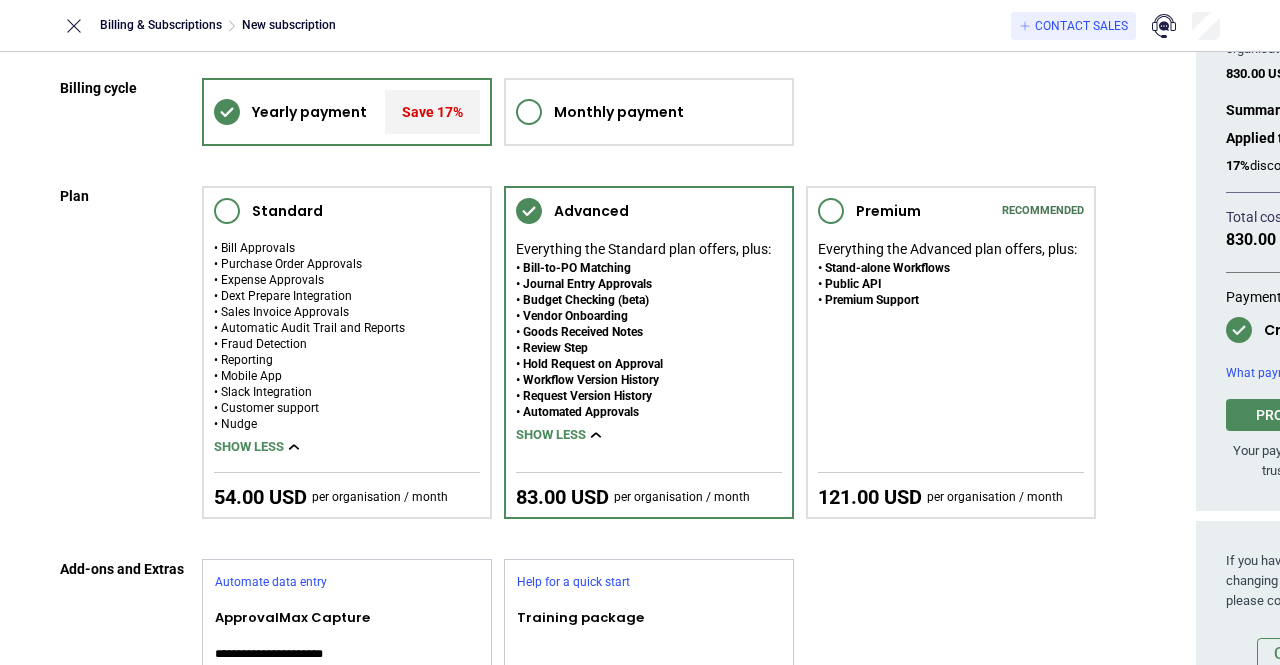 scroll, scrollTop: 153, scrollLeft: 0, axis: vertical 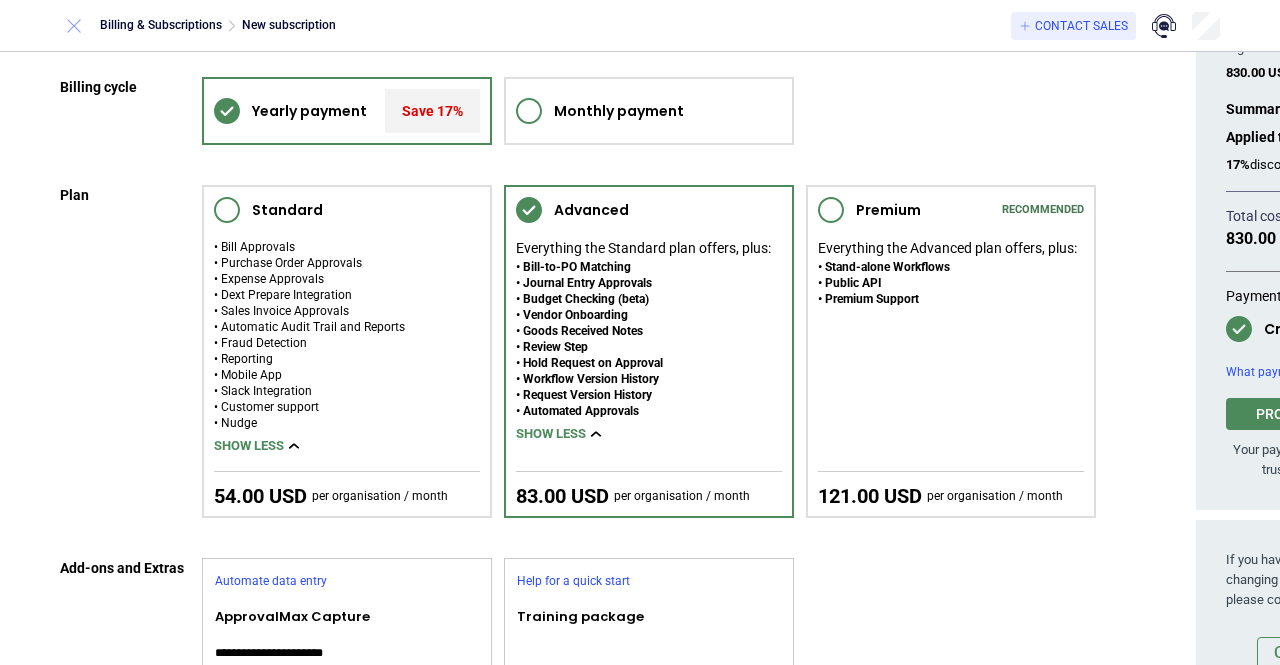 click at bounding box center (74, 26) 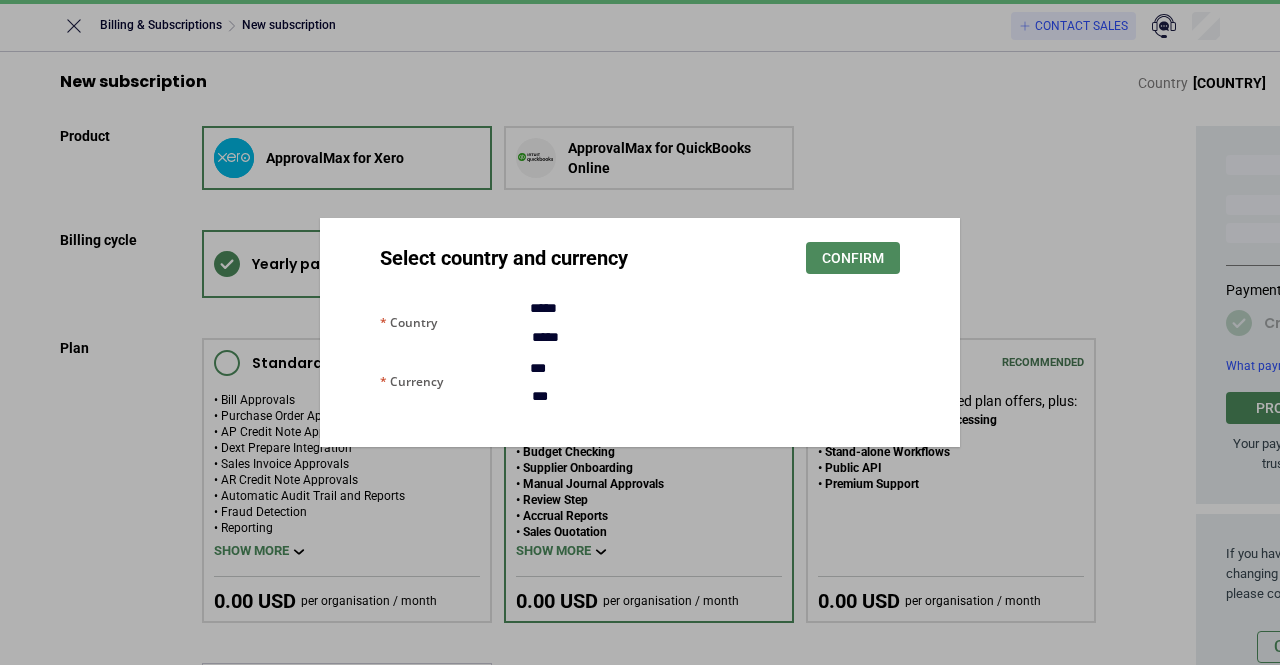 scroll, scrollTop: 0, scrollLeft: 0, axis: both 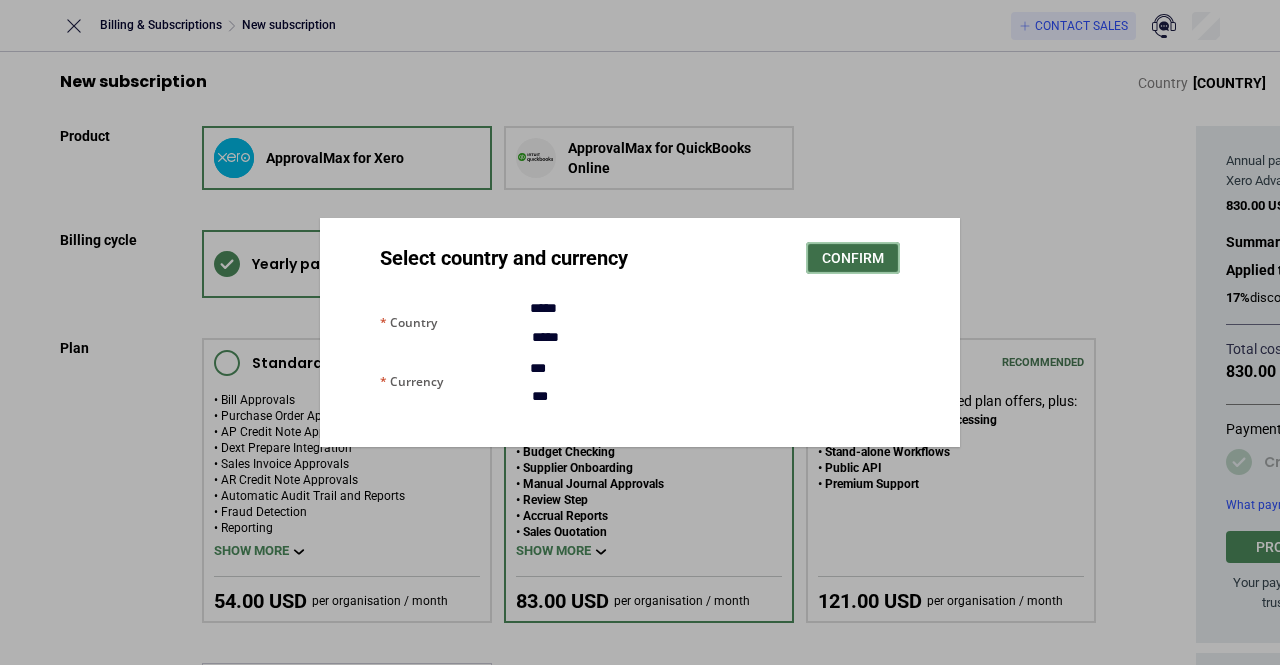 click on "Confirm" at bounding box center [853, 258] 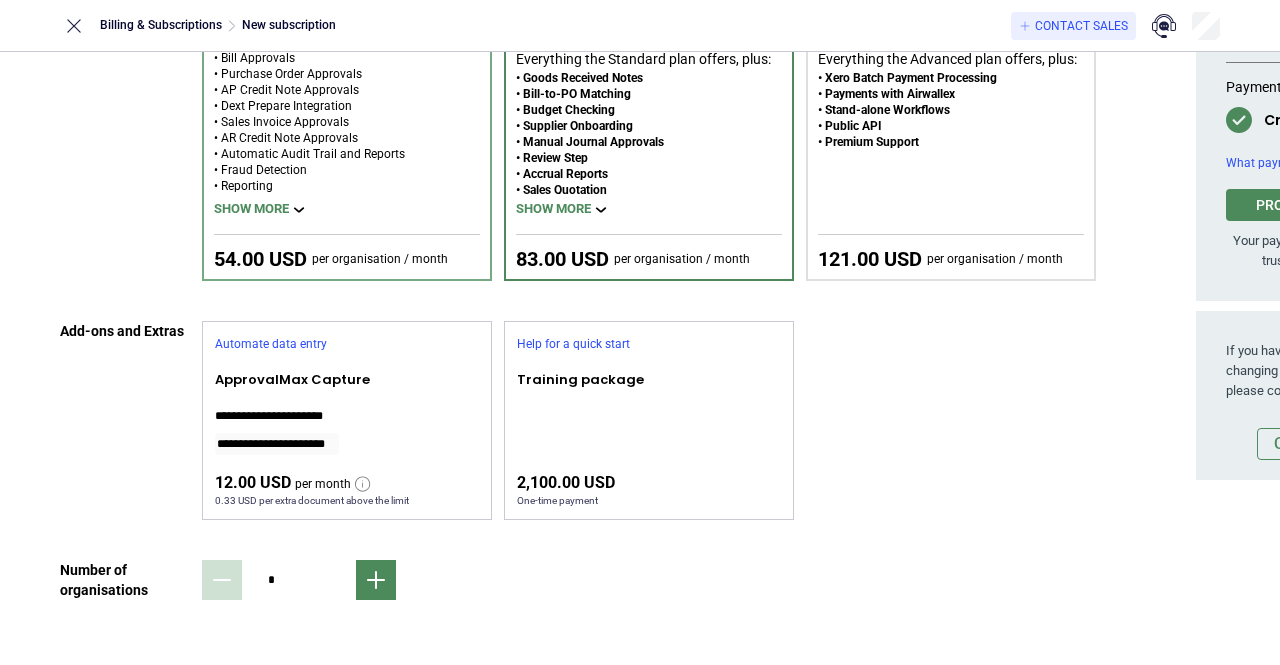 scroll, scrollTop: 0, scrollLeft: 0, axis: both 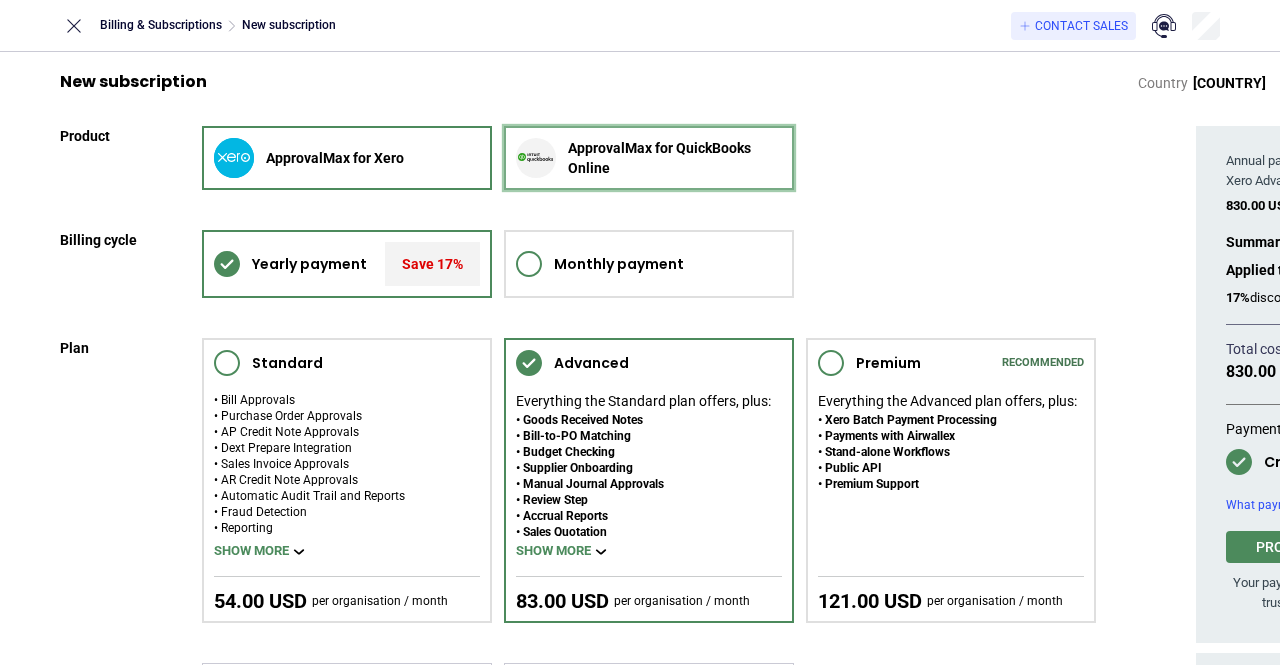 click on "ApprovalMax for QuickBooks Online" at bounding box center [675, 158] 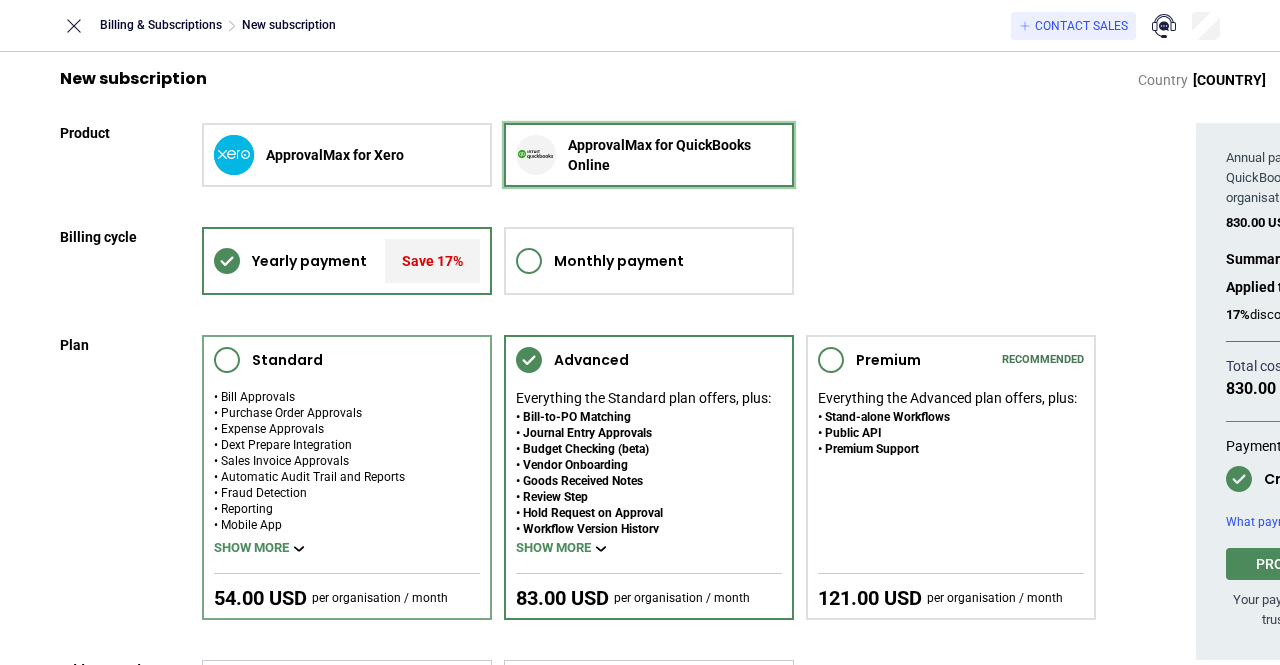 scroll, scrollTop: 4, scrollLeft: 0, axis: vertical 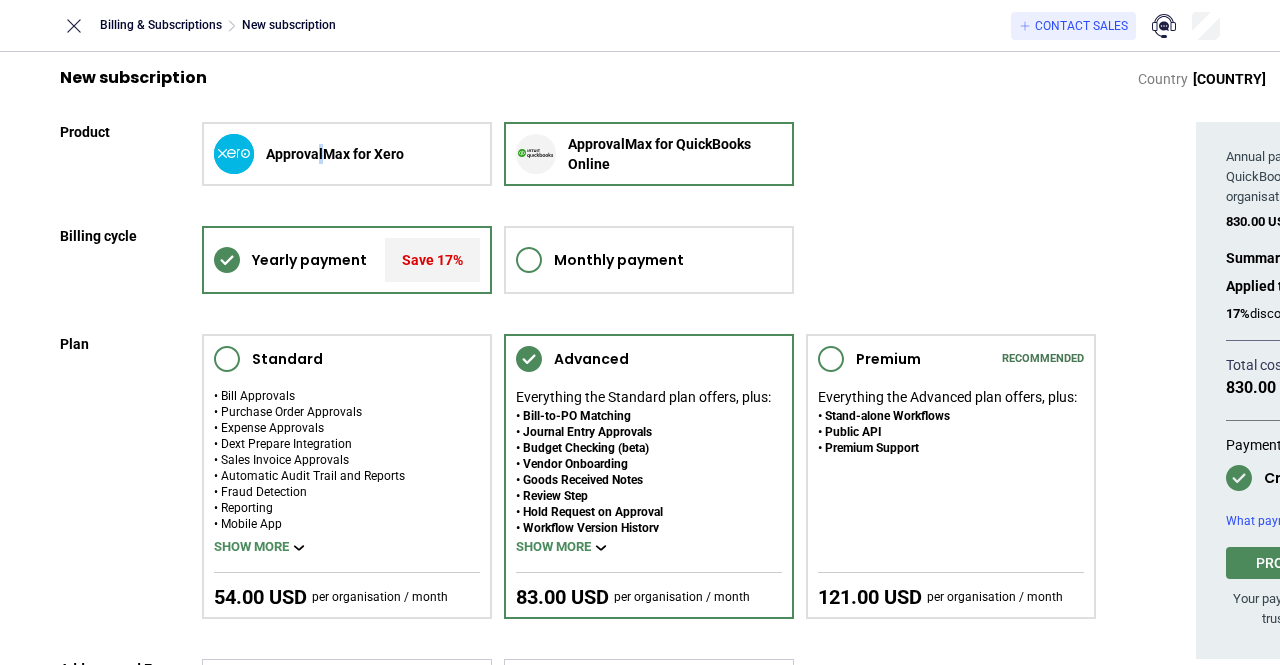 click on "**********" at bounding box center [578, 603] 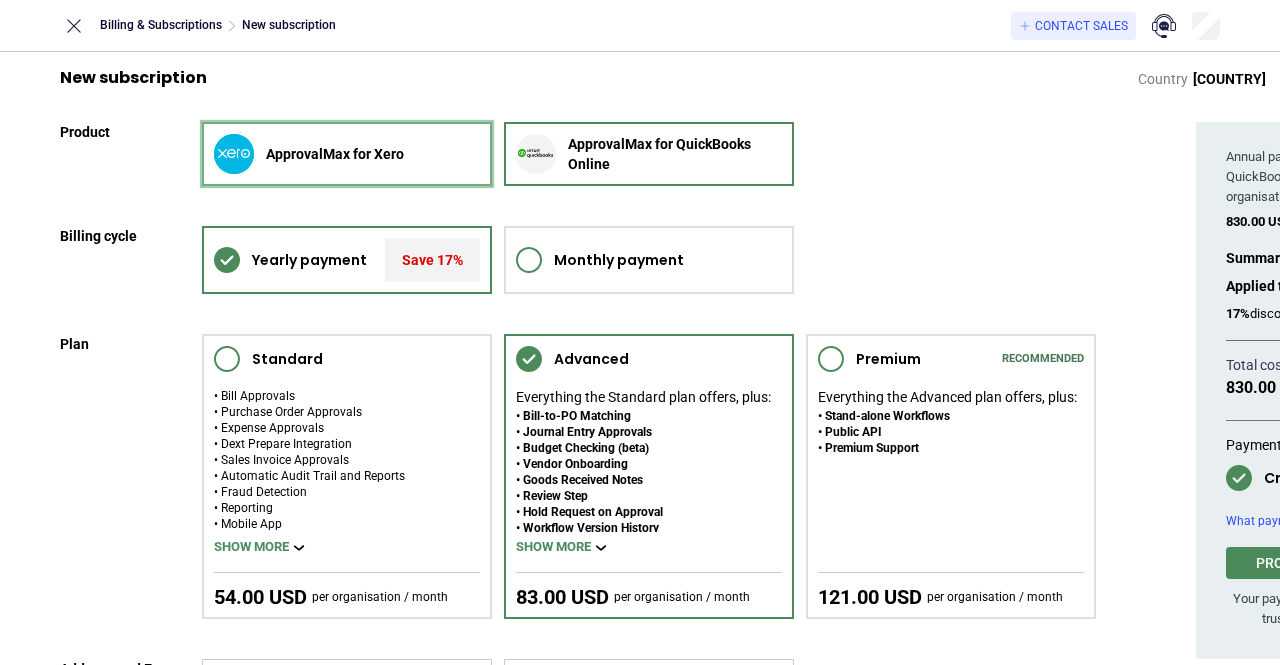 click on "ApprovalMax for Xero" at bounding box center (347, 154) 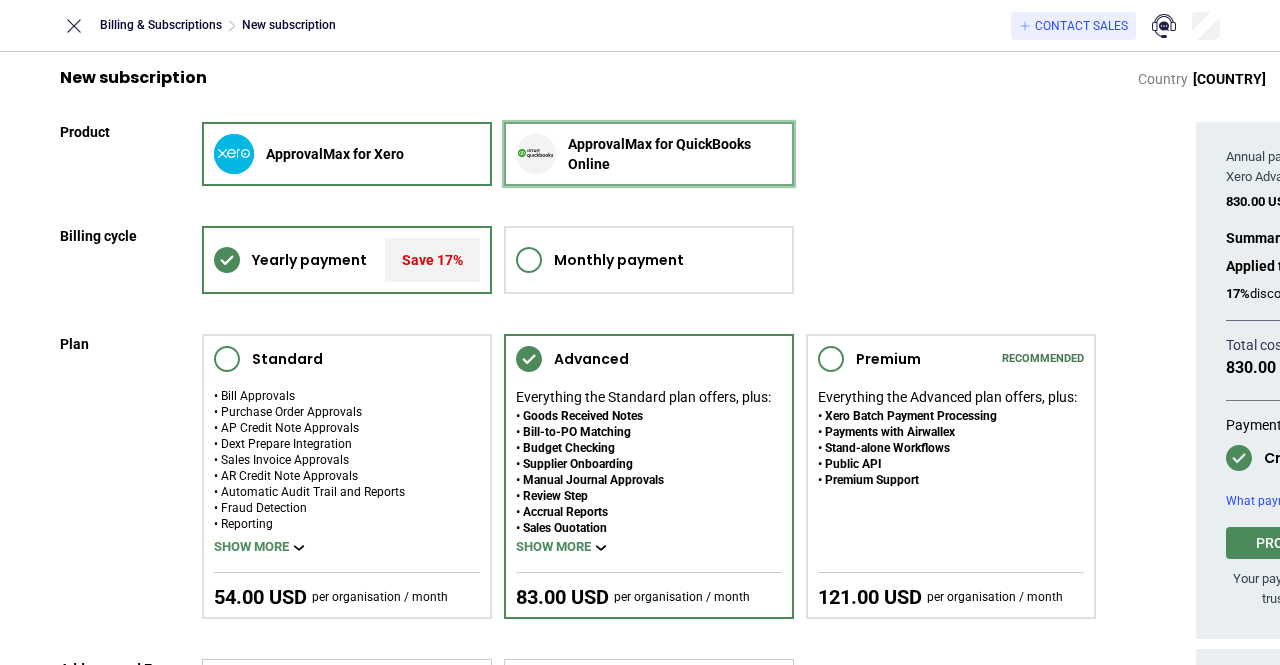 click at bounding box center [536, 154] 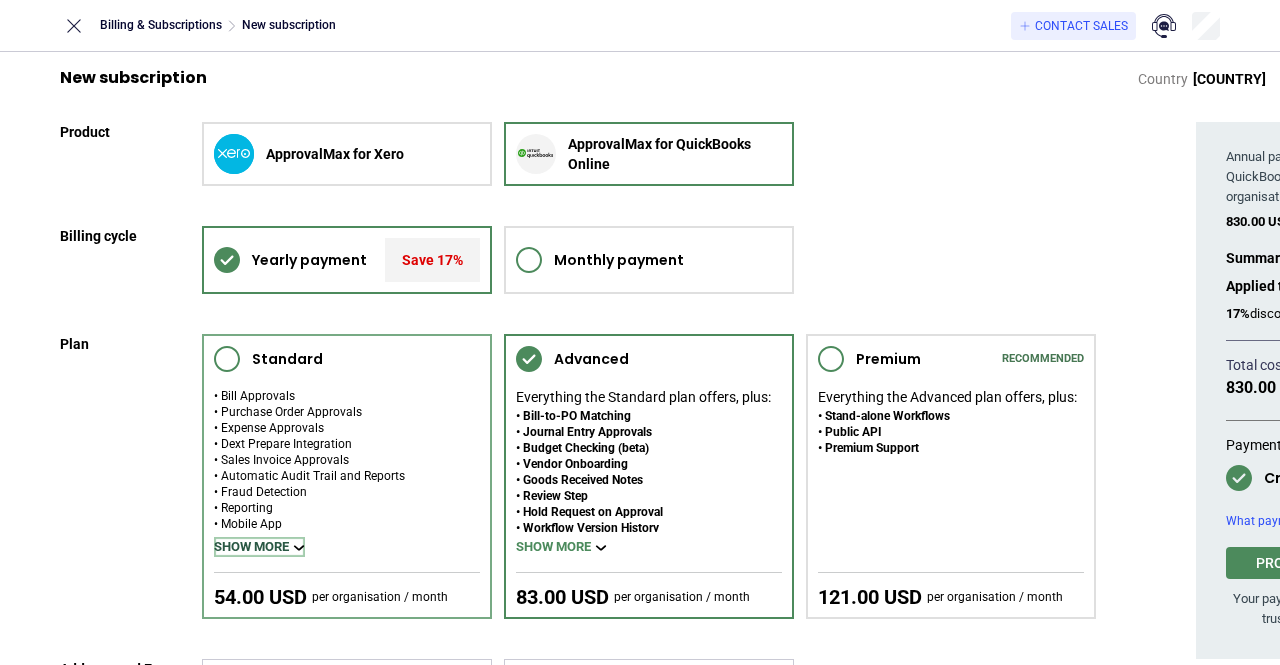 click on "Show more" at bounding box center (259, 547) 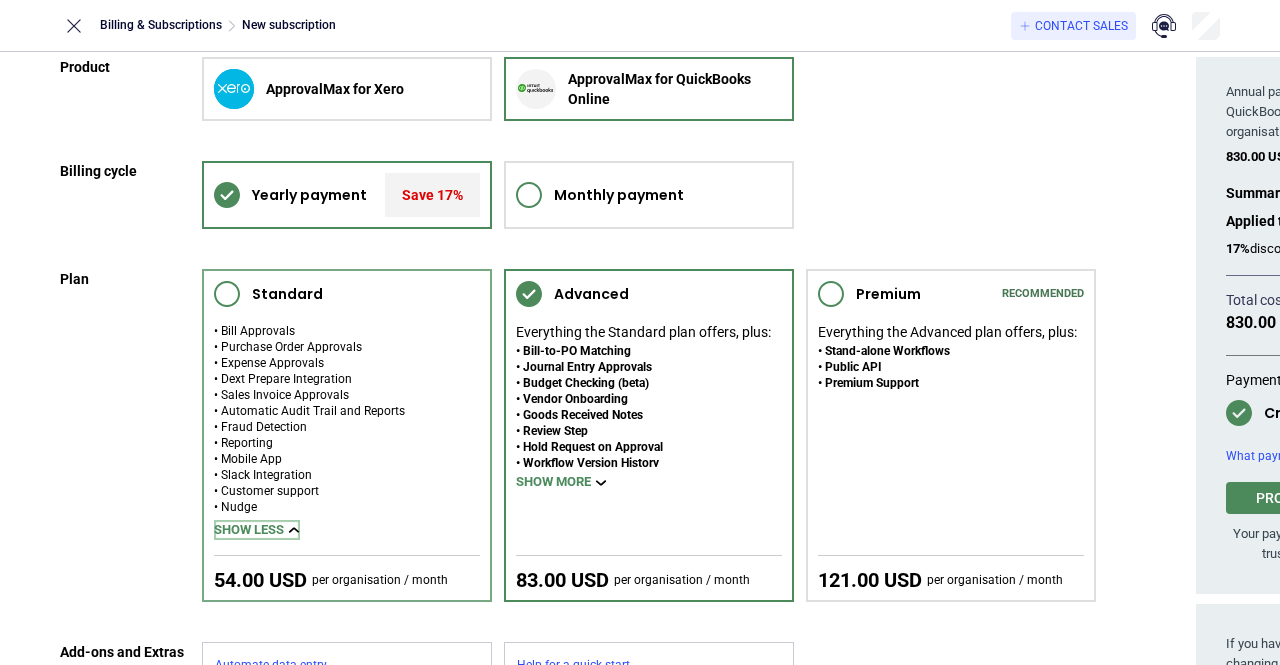 scroll, scrollTop: 71, scrollLeft: 0, axis: vertical 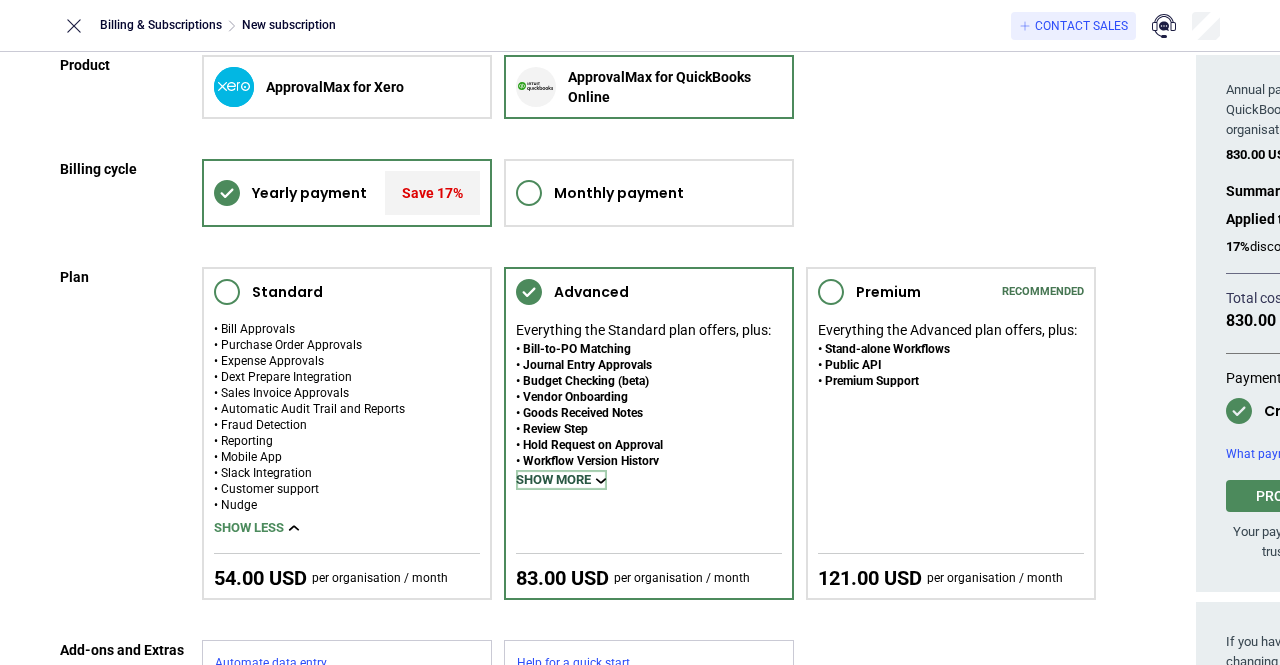 click on "Show more" at bounding box center [561, 480] 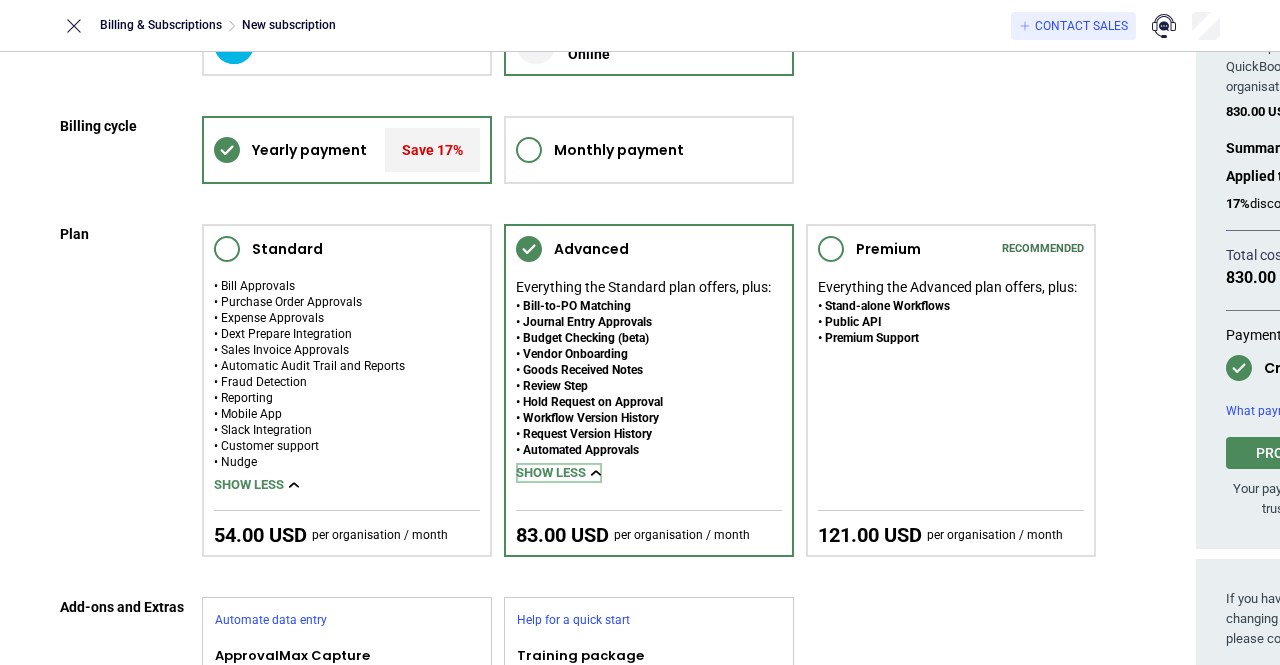 scroll, scrollTop: 0, scrollLeft: 0, axis: both 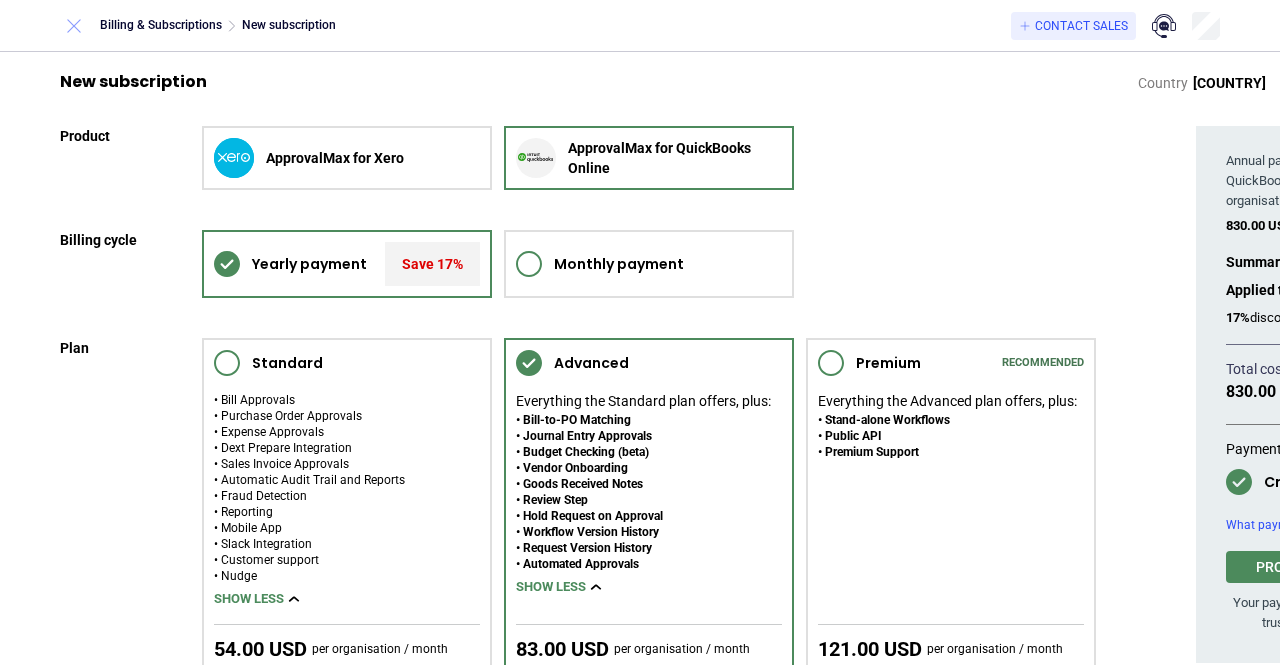 click at bounding box center (74, 26) 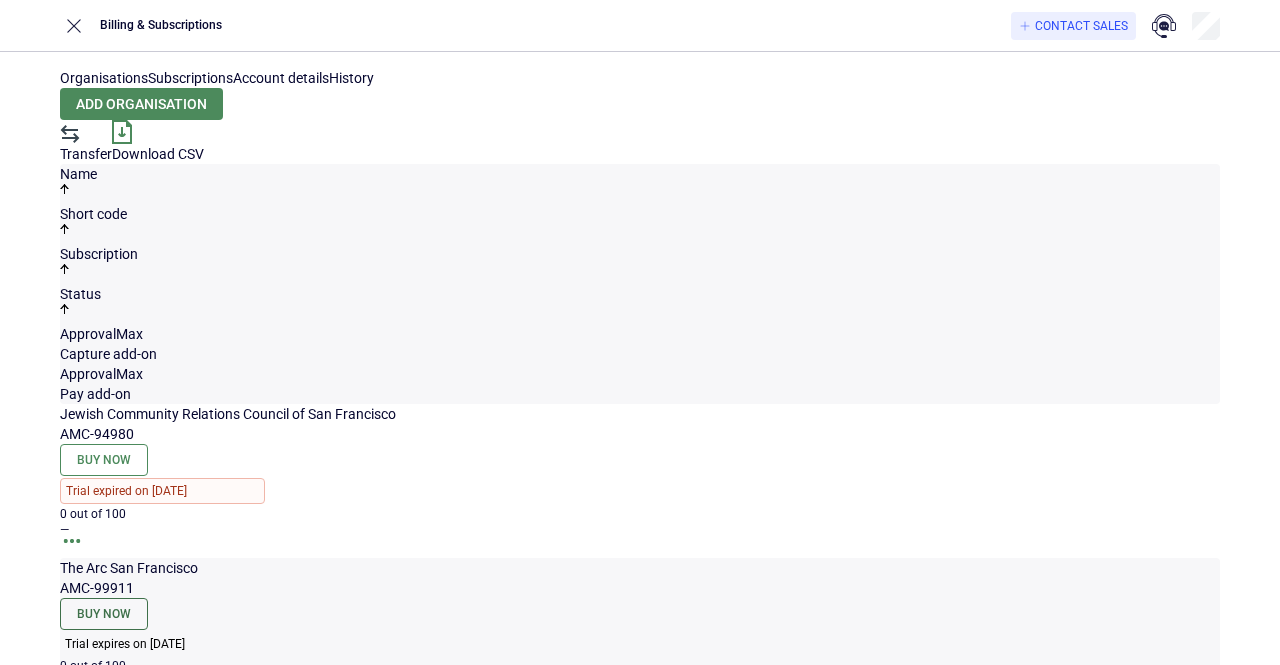 scroll, scrollTop: 0, scrollLeft: 0, axis: both 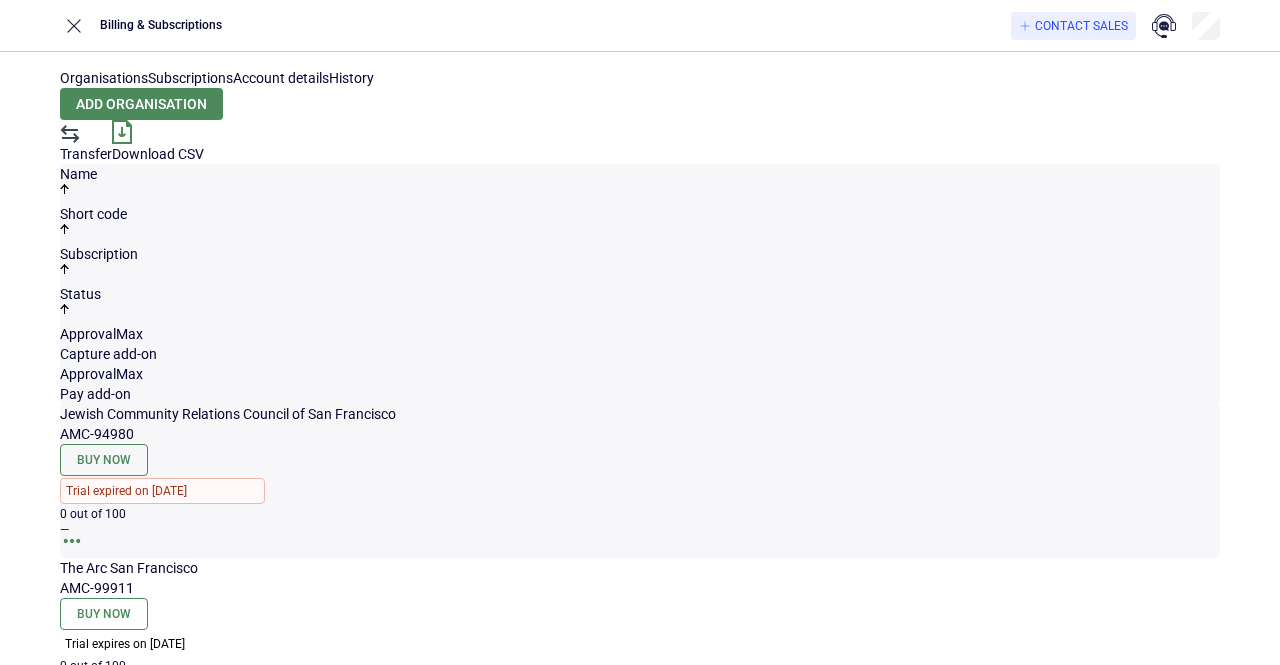 click at bounding box center [72, 541] 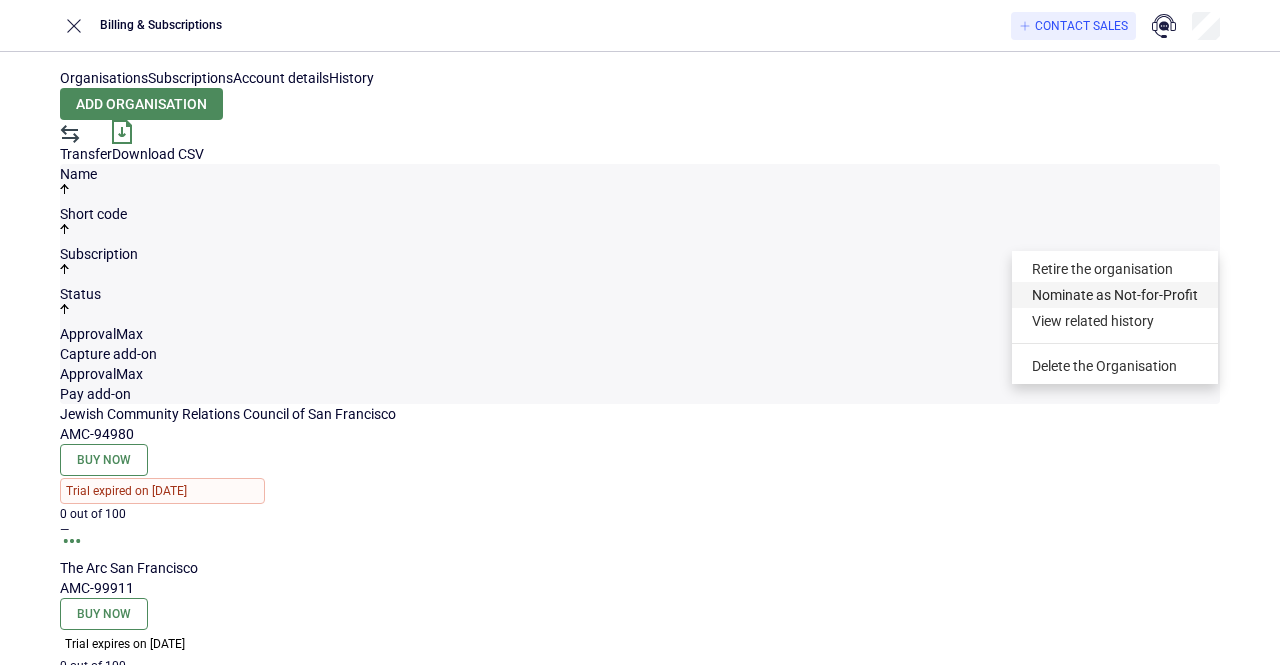 click on "Nominate as Not-for-Profit" at bounding box center [1115, 295] 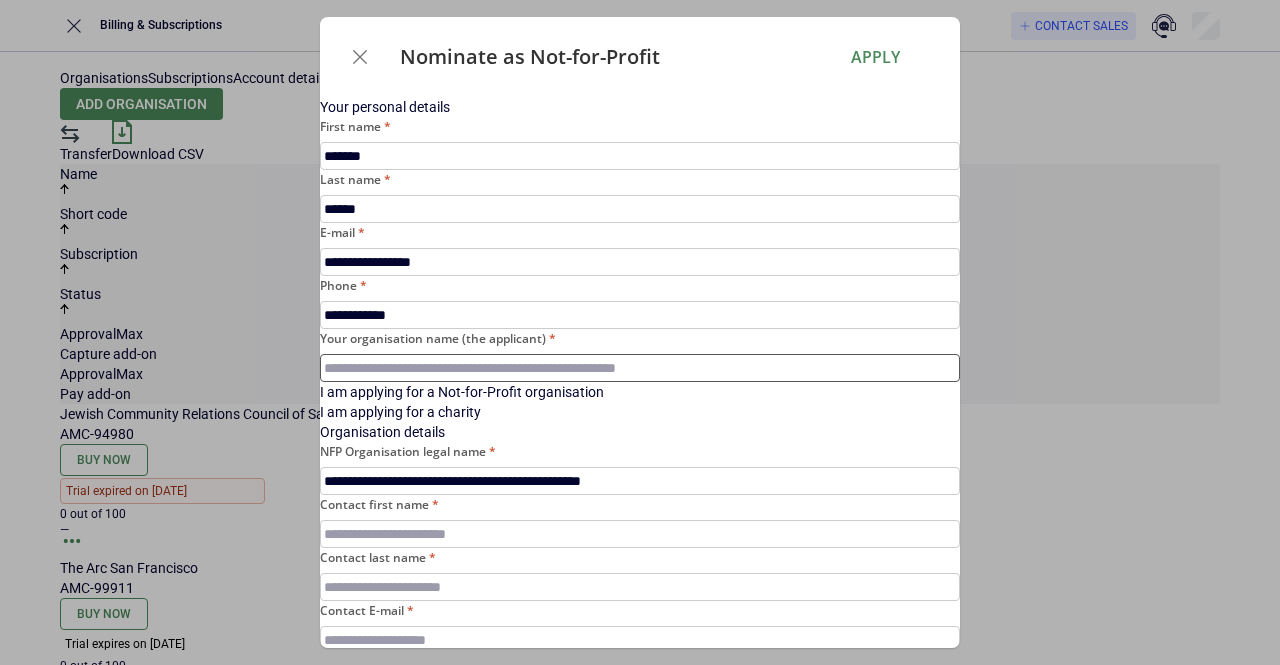click on "Your organisation name (the applicant)" at bounding box center [640, 368] 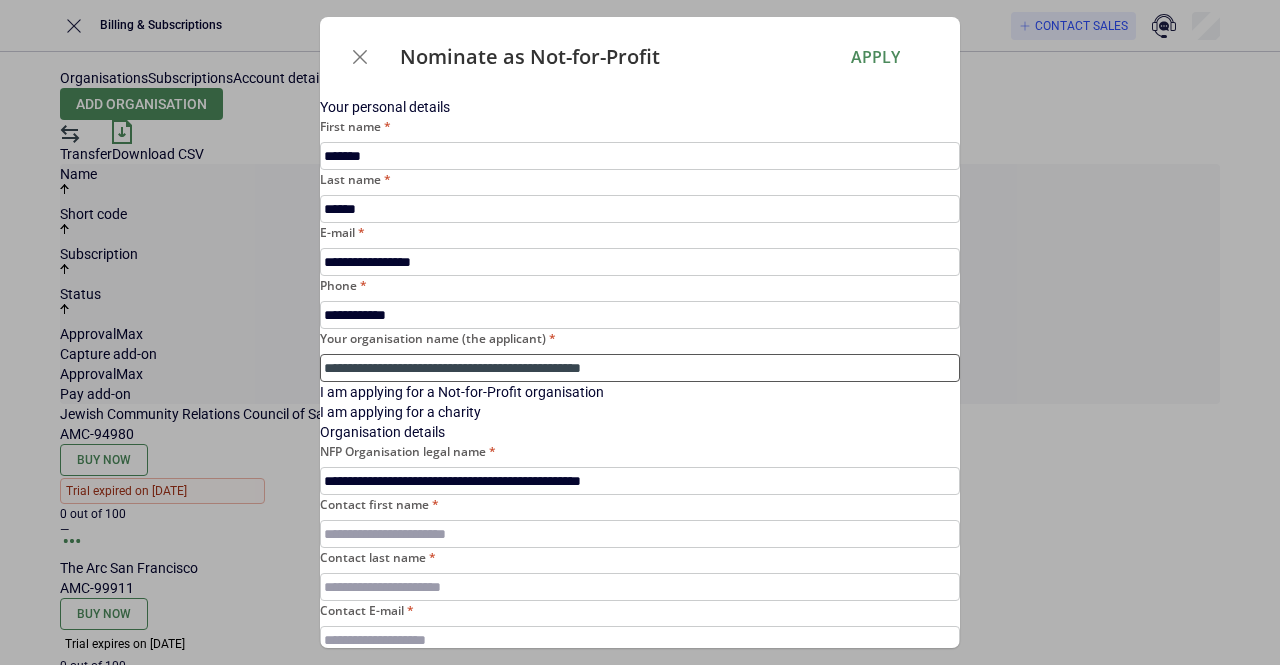 scroll, scrollTop: 104, scrollLeft: 0, axis: vertical 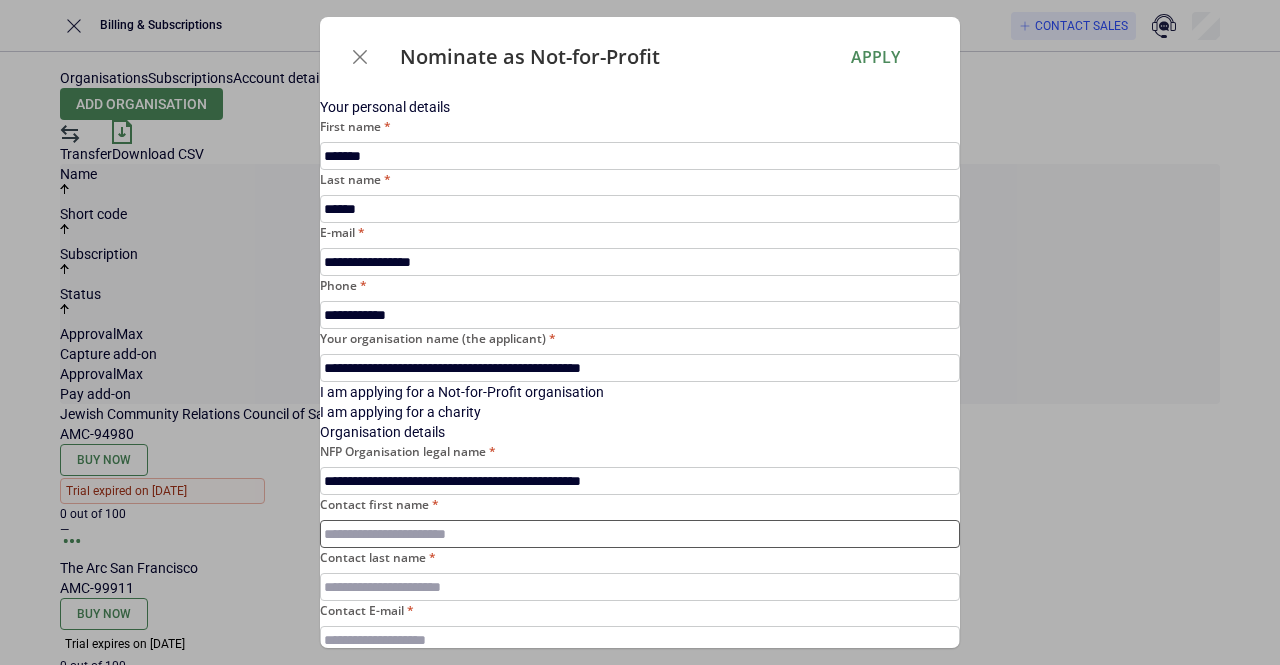 click on "Contact first name" at bounding box center [640, 534] 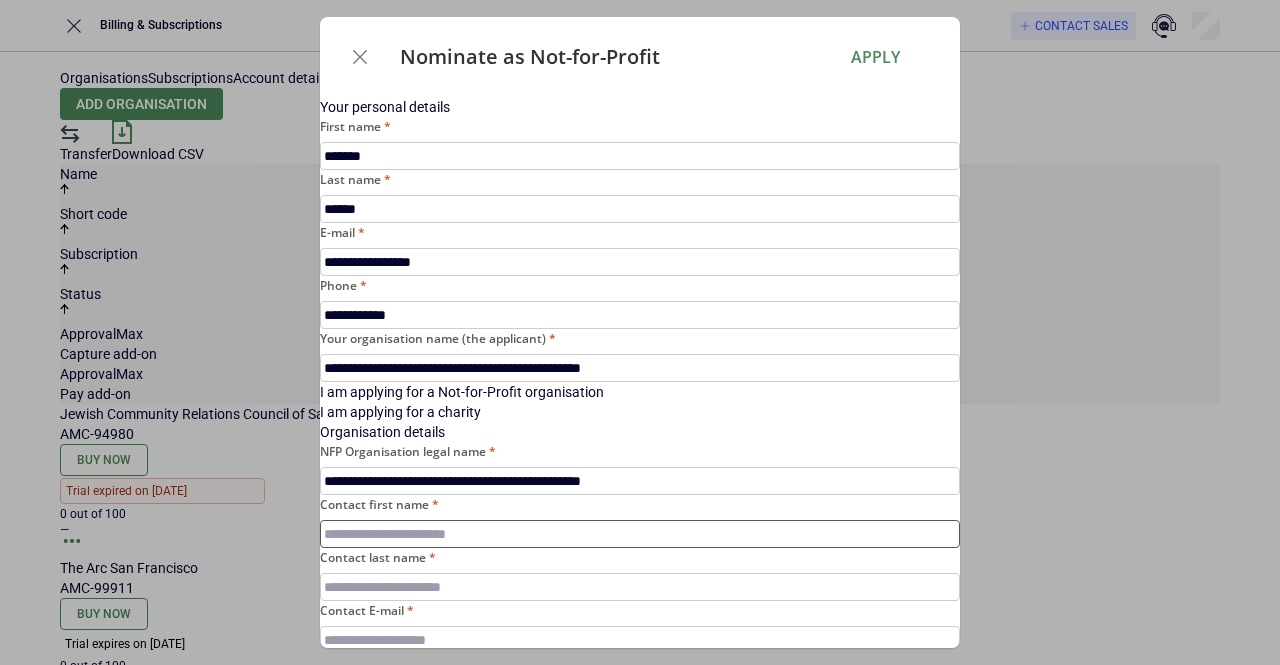 scroll, scrollTop: 88, scrollLeft: 0, axis: vertical 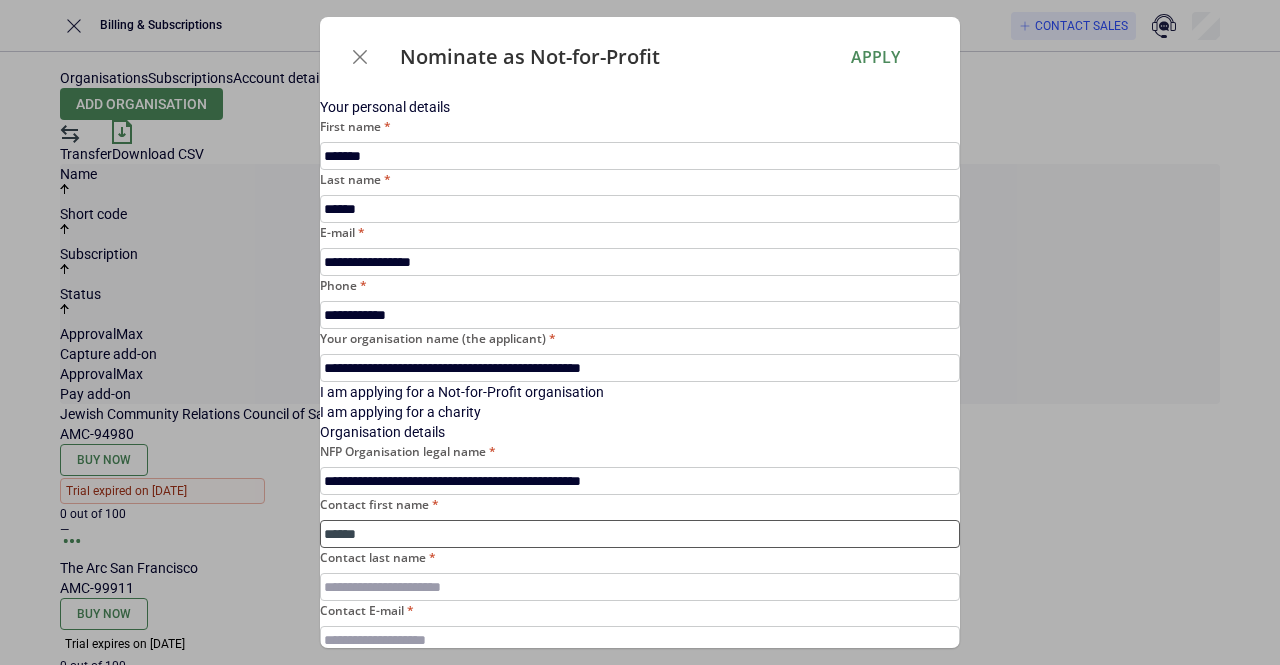 type on "******" 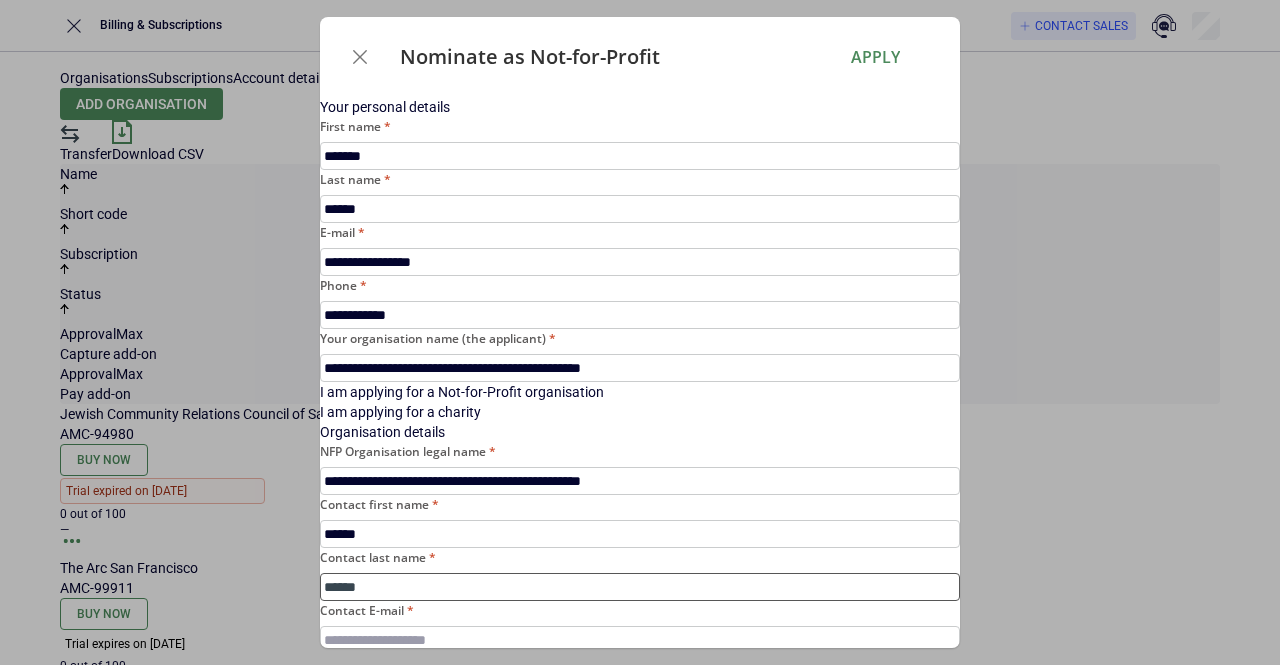 type on "******" 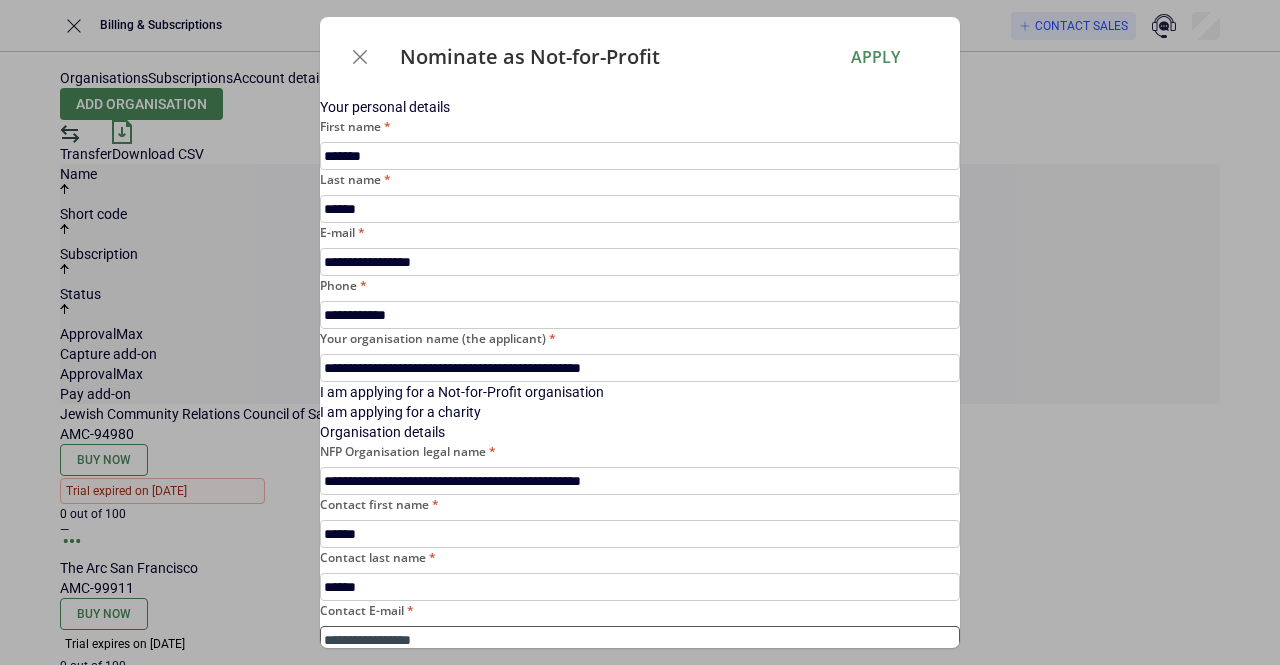 type on "**********" 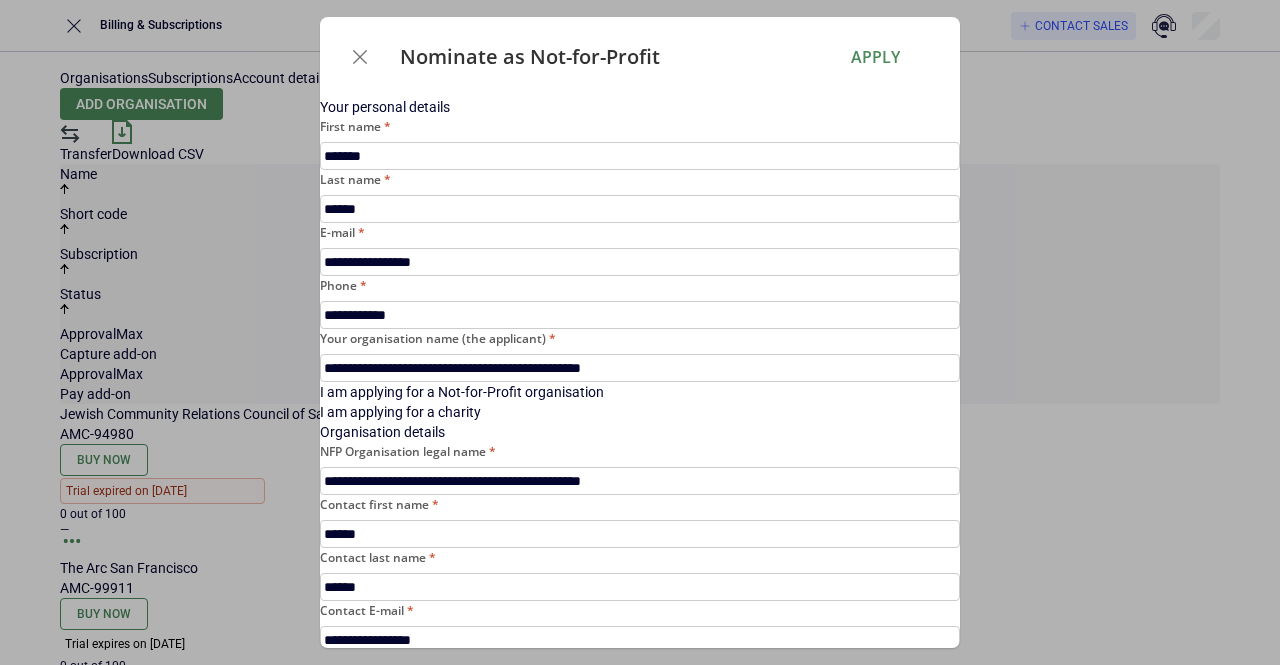 scroll, scrollTop: 312, scrollLeft: 0, axis: vertical 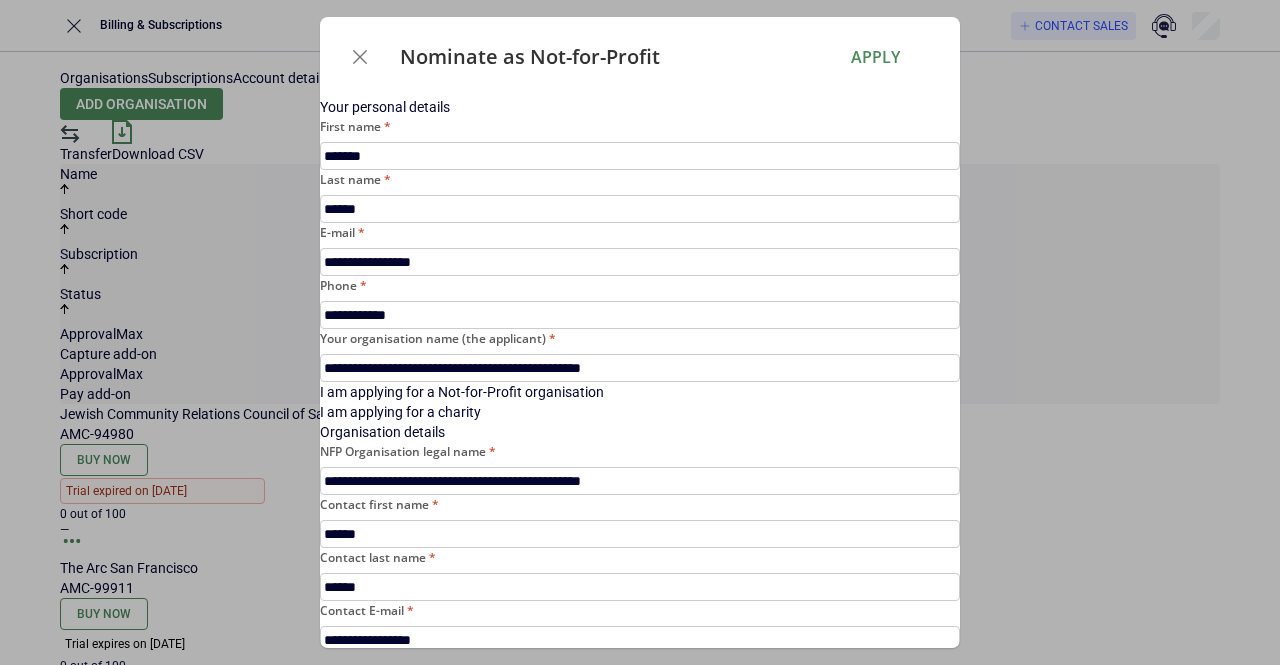 paste on "**********" 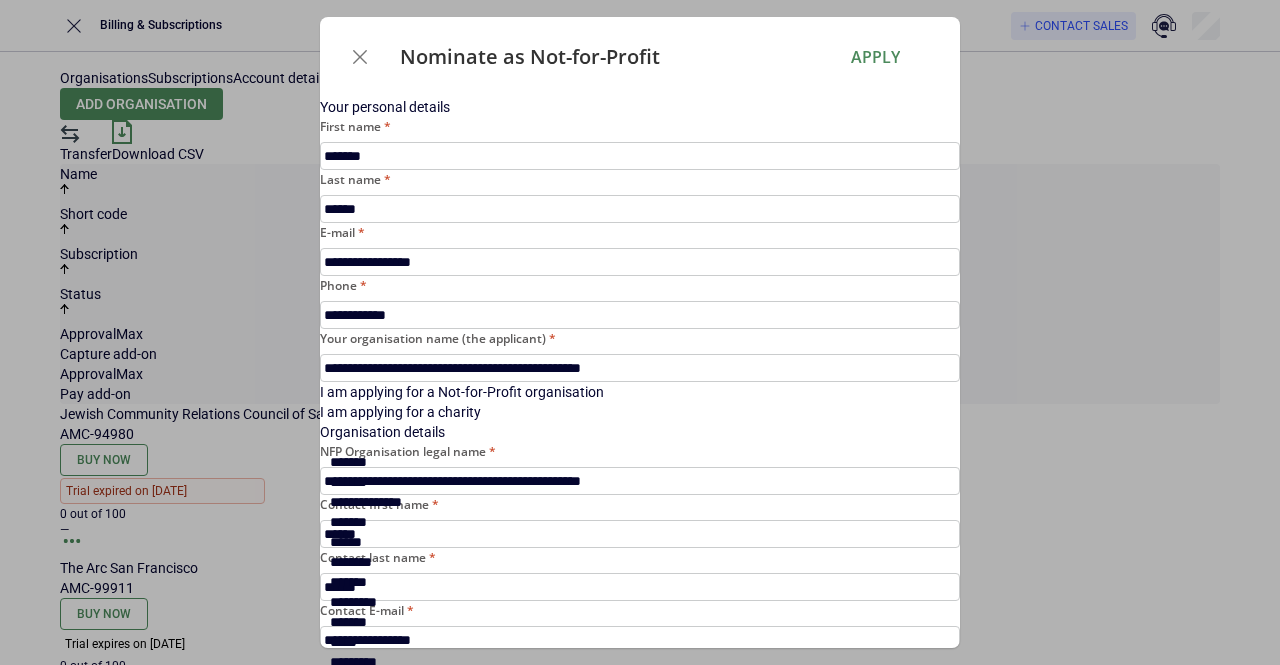click at bounding box center (392, 819) 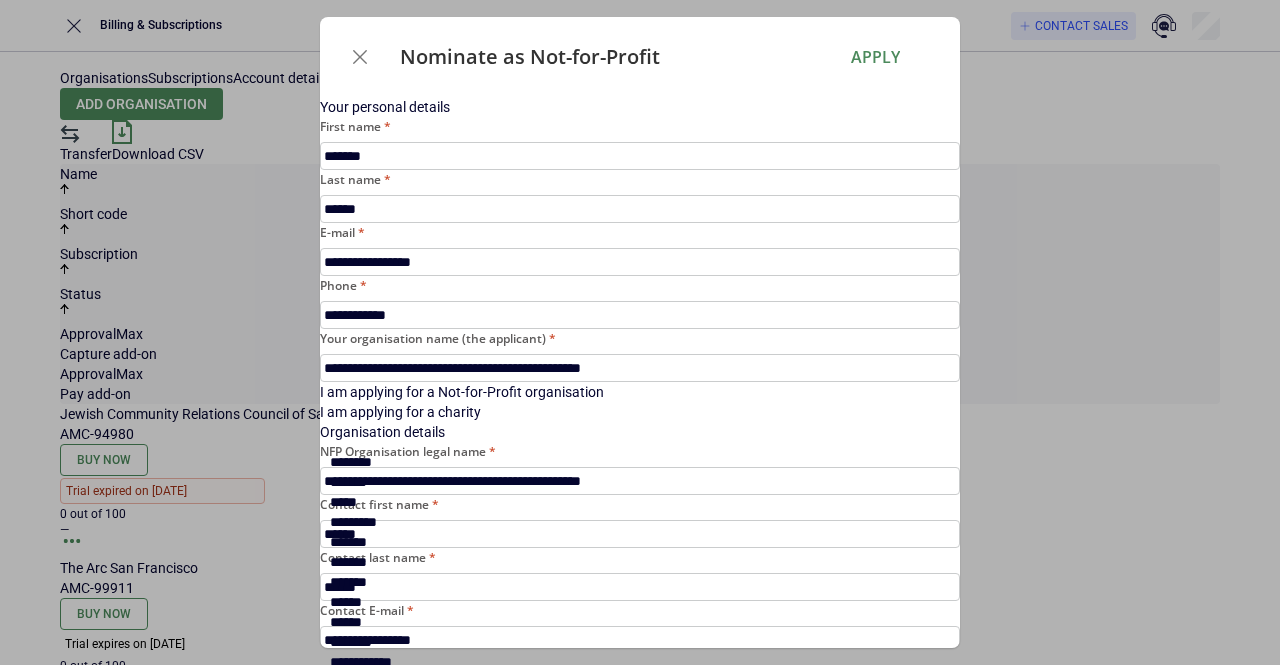 scroll, scrollTop: 0, scrollLeft: 0, axis: both 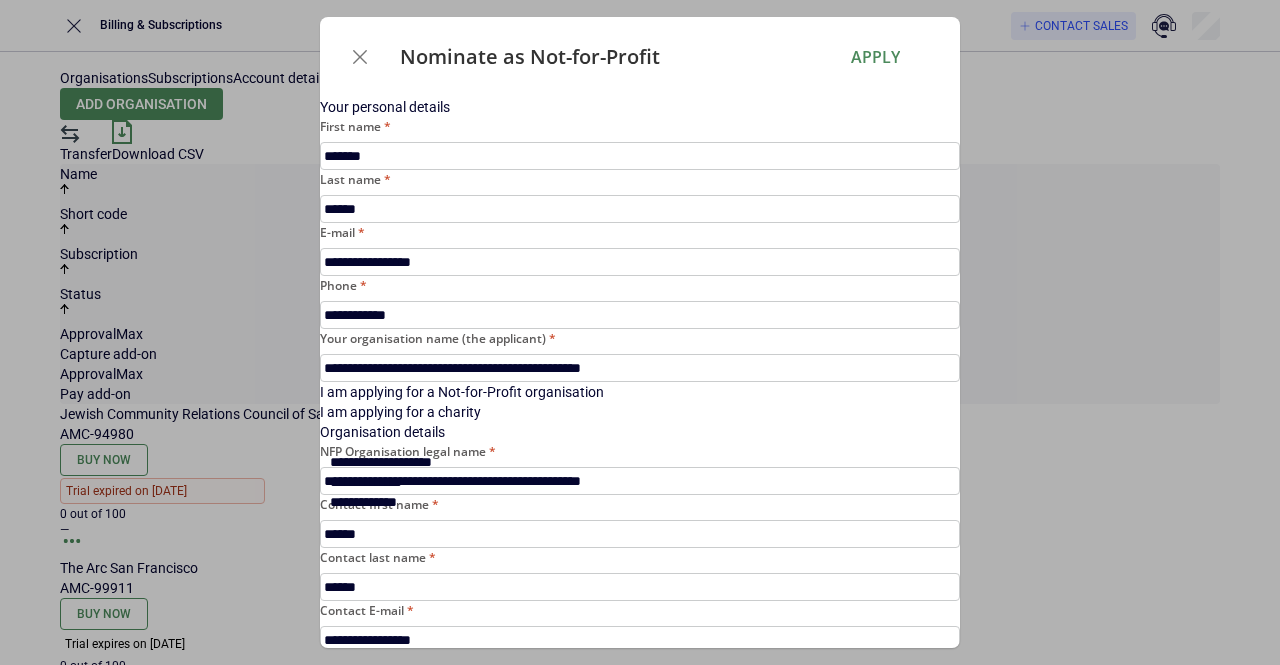 click on "***** ********" at bounding box center (478, 502) 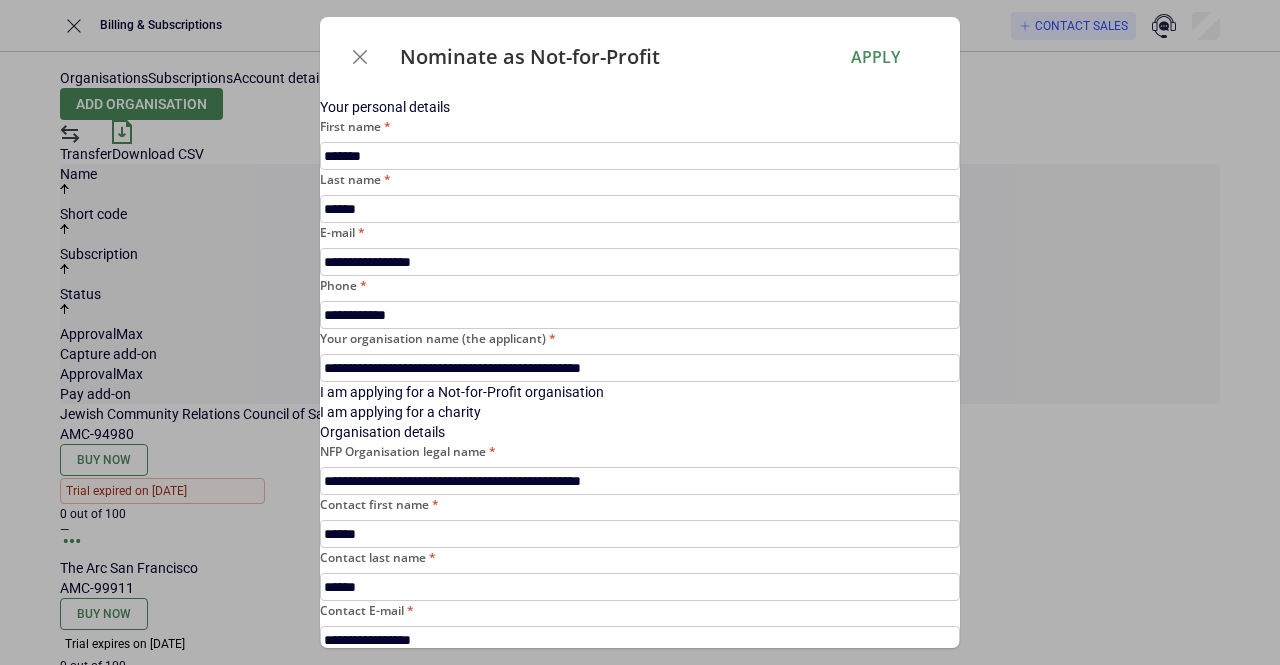 click on "City" at bounding box center [640, 896] 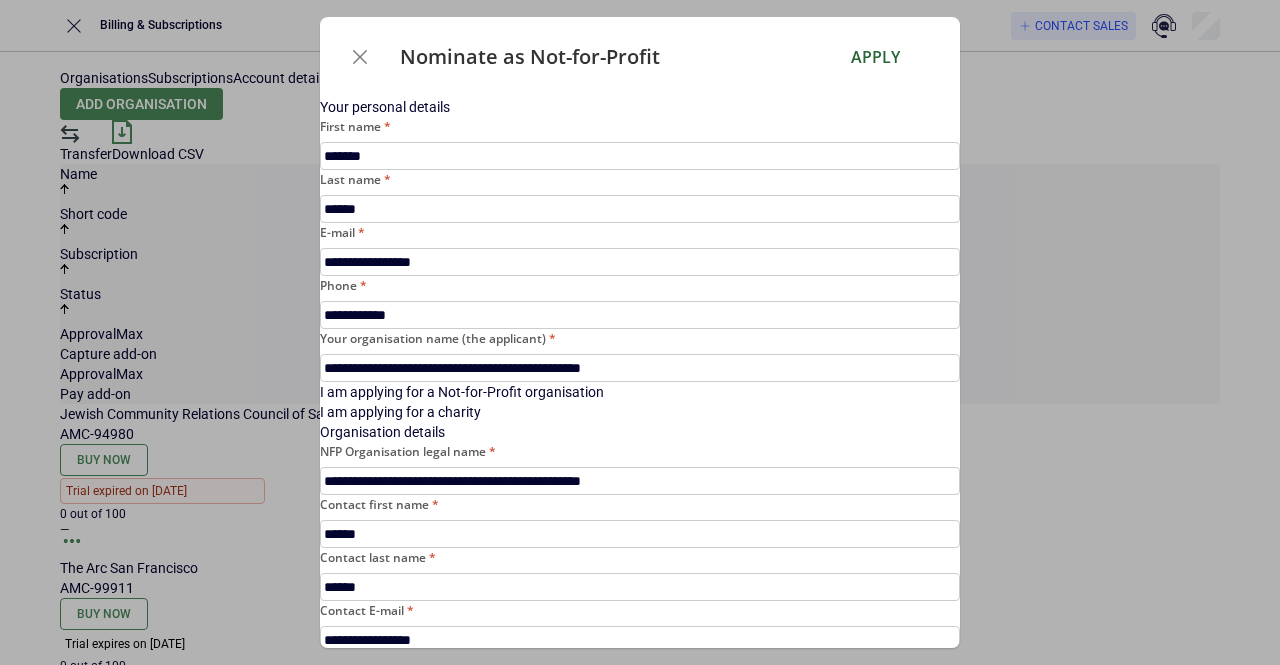 type on "**********" 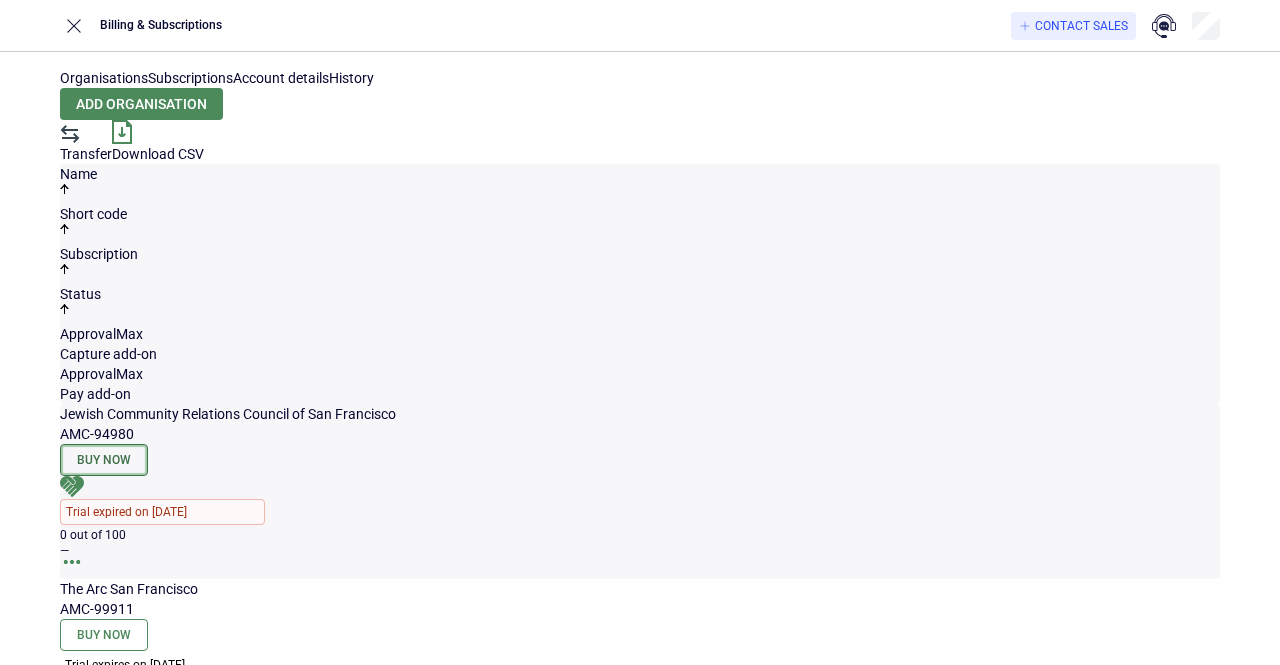 click on "Buy Now" at bounding box center (104, 460) 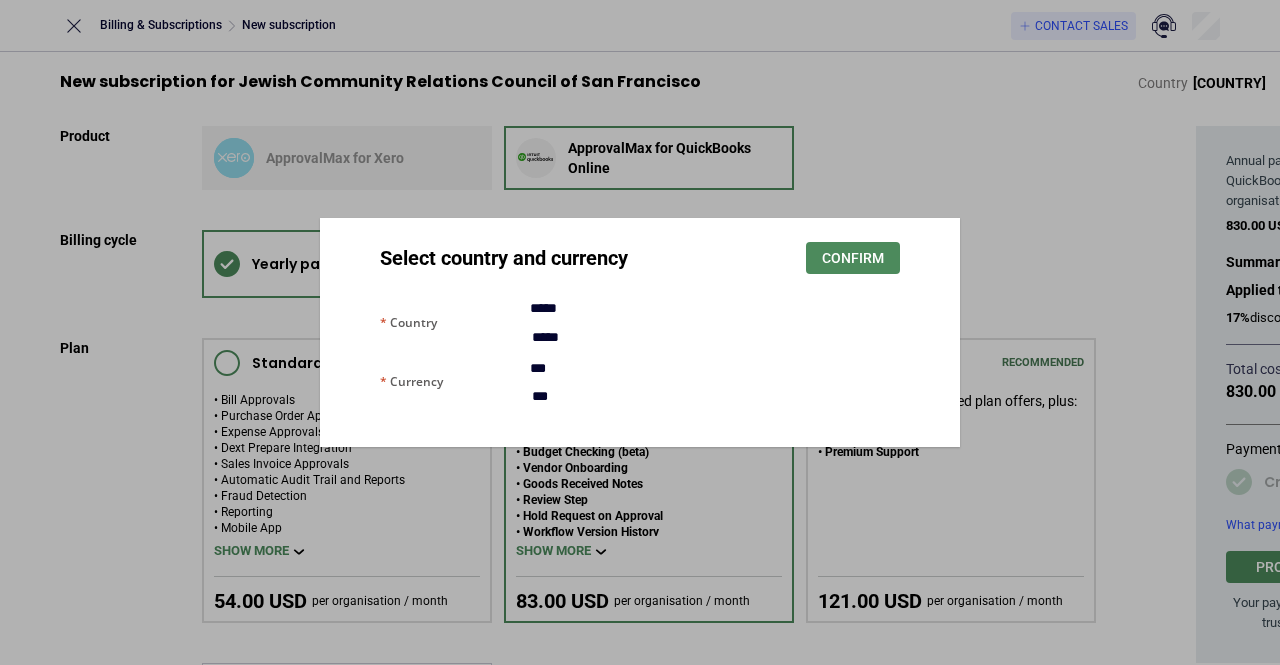 click on "*****" at bounding box center [602, 337] 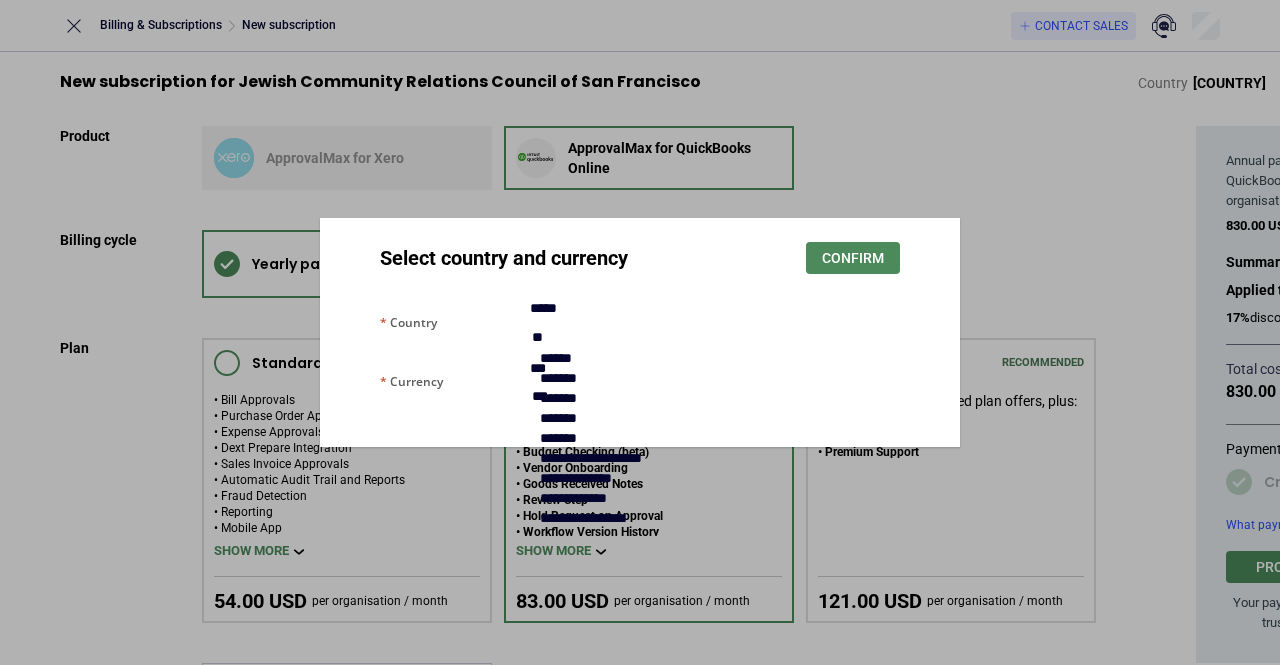 scroll, scrollTop: 0, scrollLeft: 0, axis: both 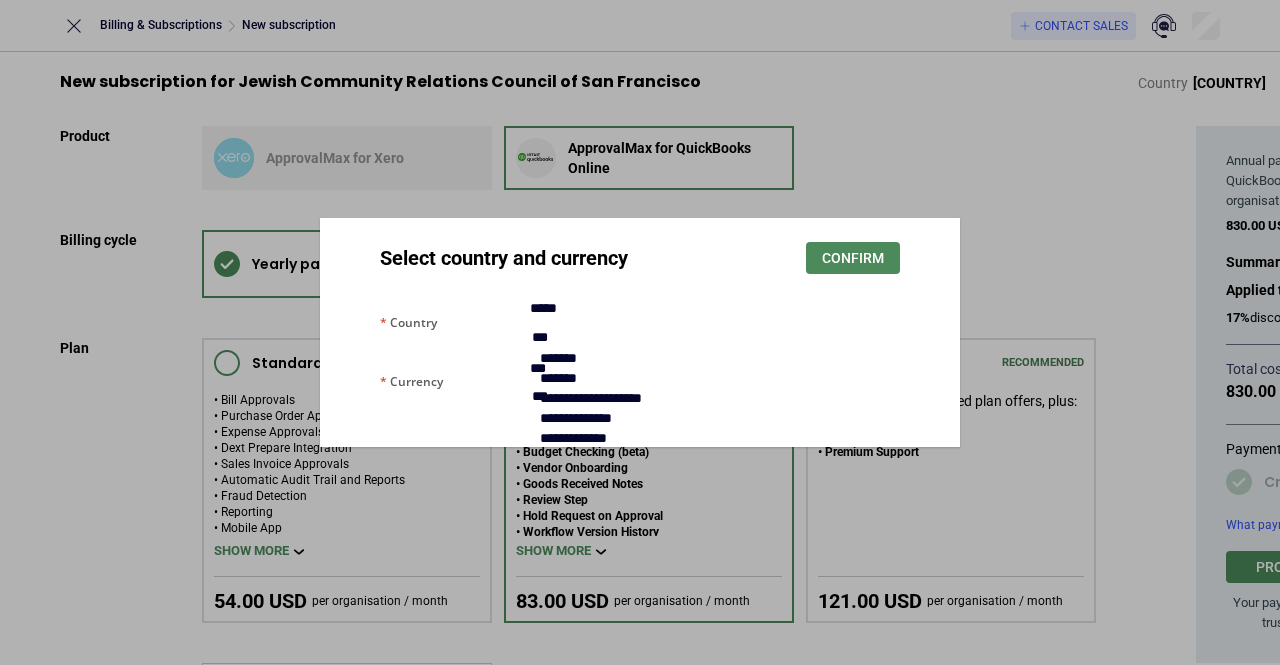 click on "**********" at bounding box center [573, 438] 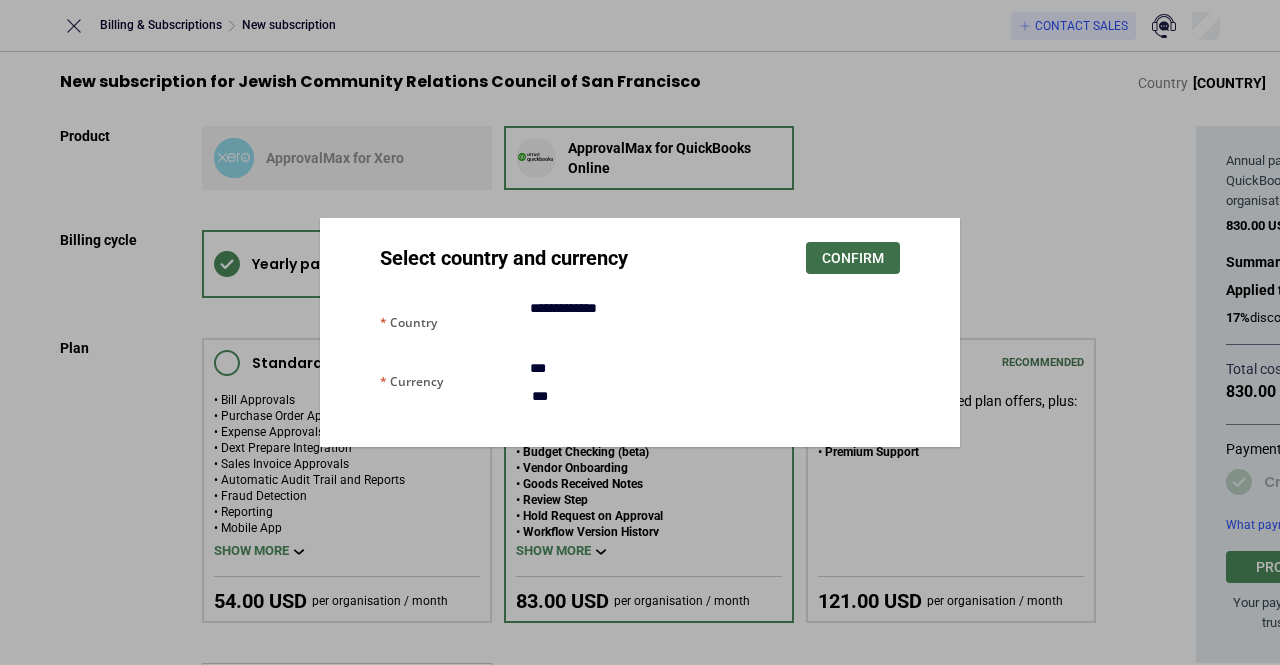 type 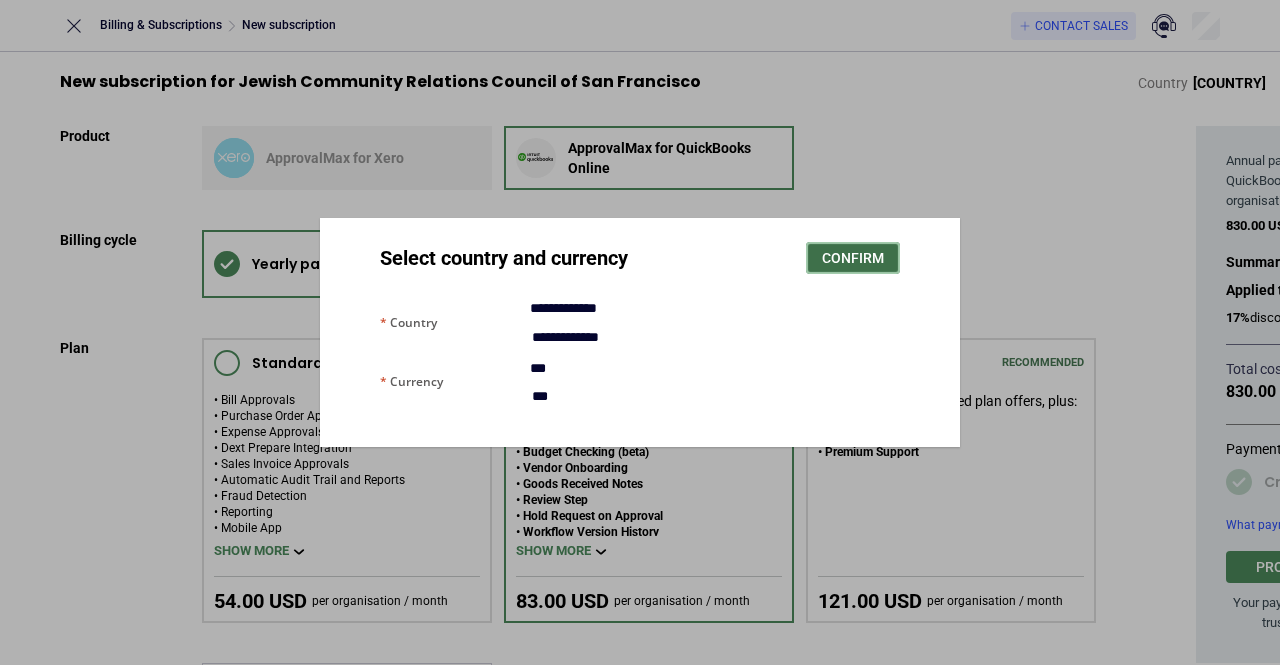 click on "Confirm" at bounding box center (853, 258) 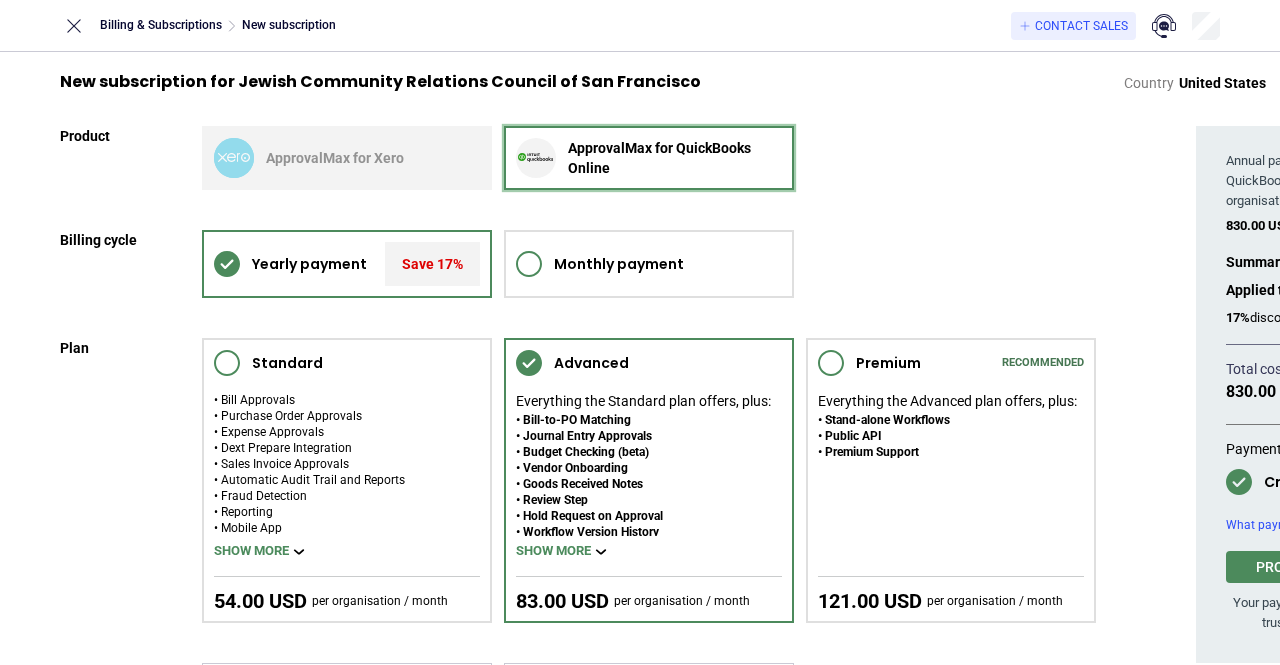 click on "ApprovalMax for QuickBooks Online" at bounding box center [649, 158] 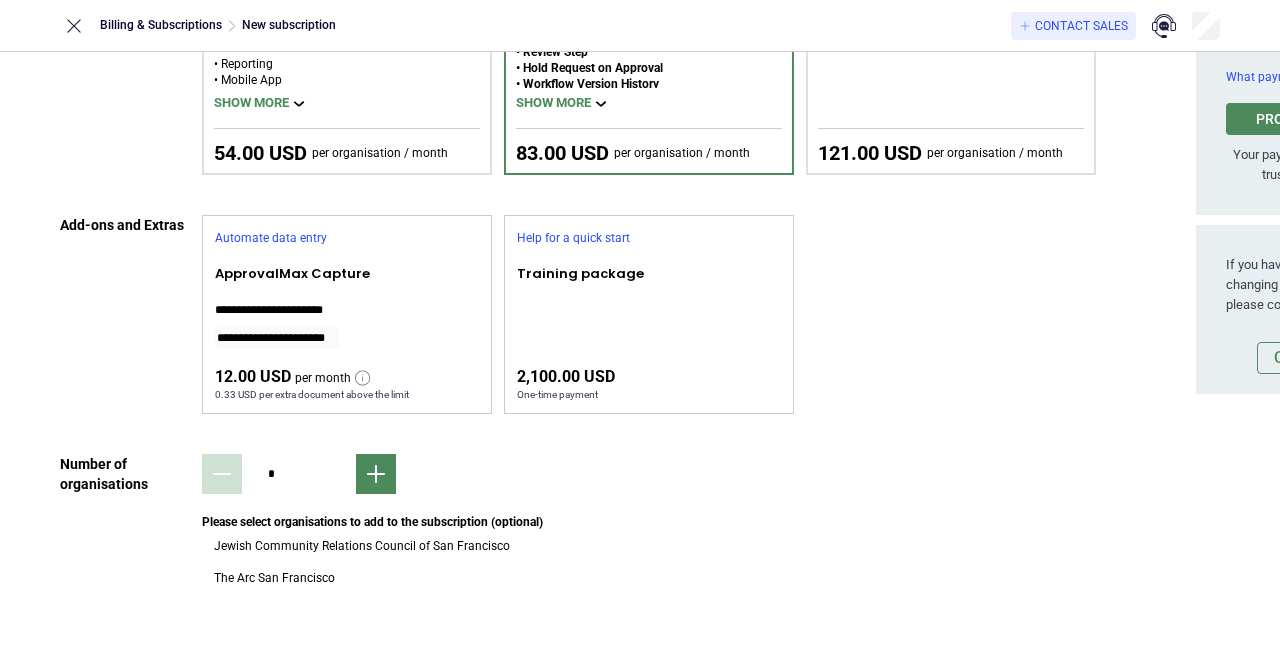 scroll, scrollTop: 0, scrollLeft: 0, axis: both 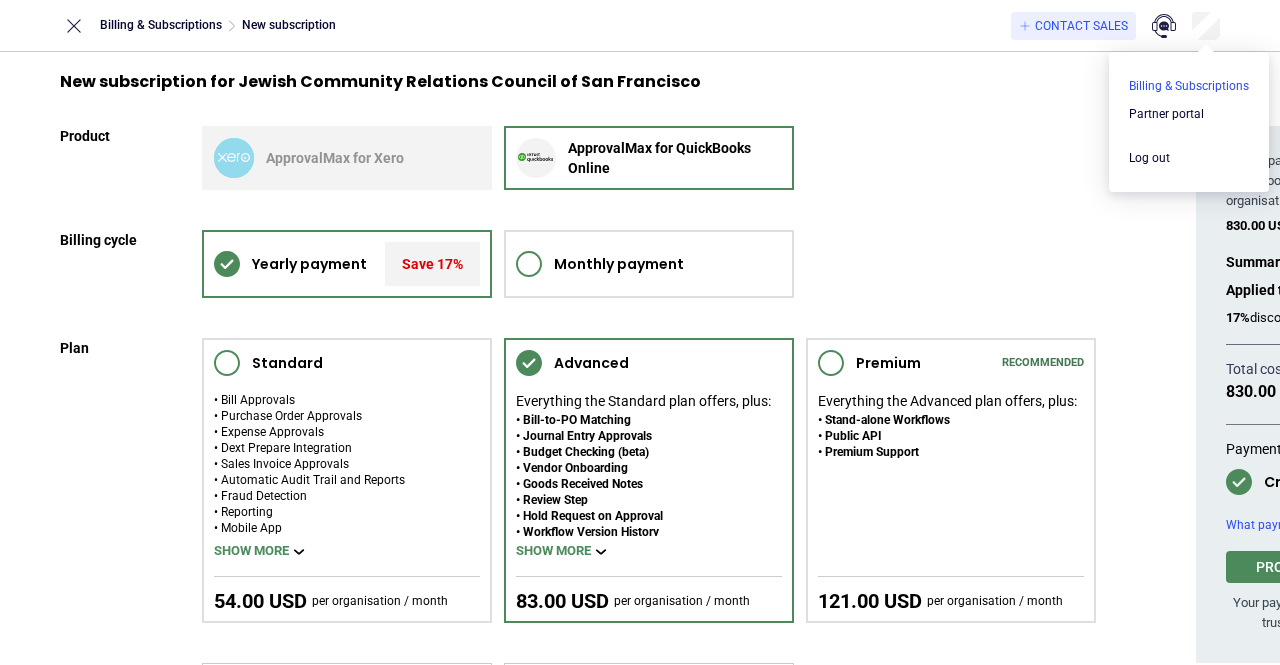 click at bounding box center [1189, 86] 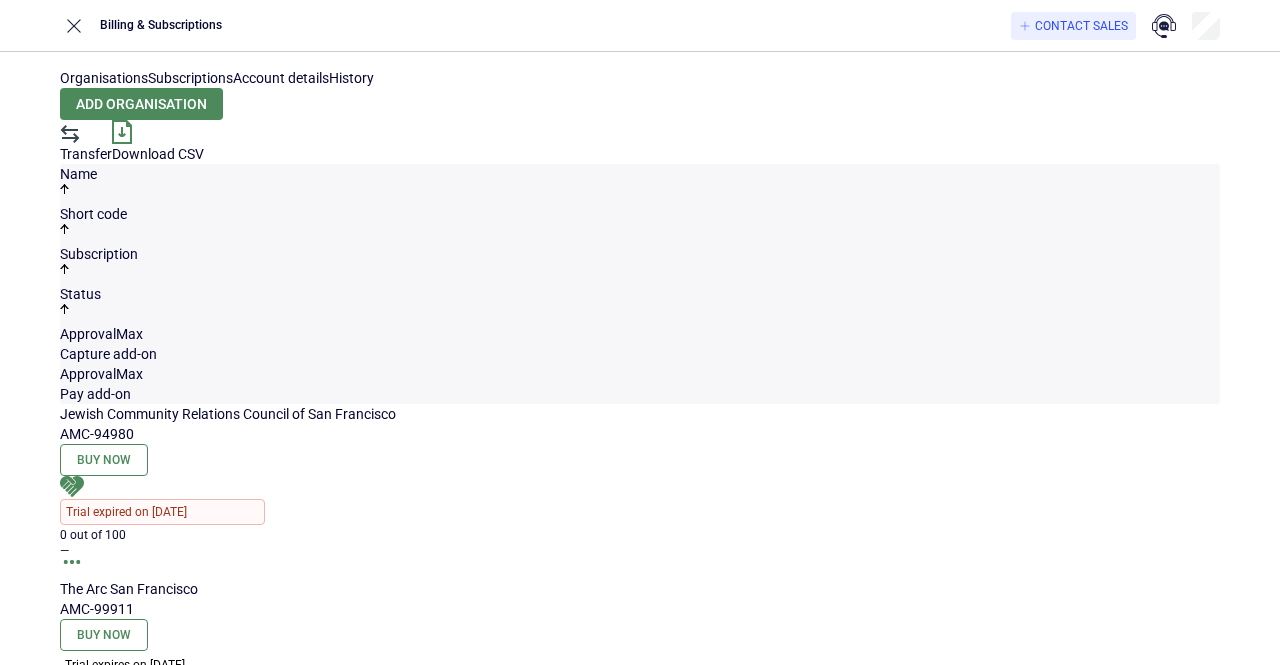 click on "Transfer" at bounding box center (86, 154) 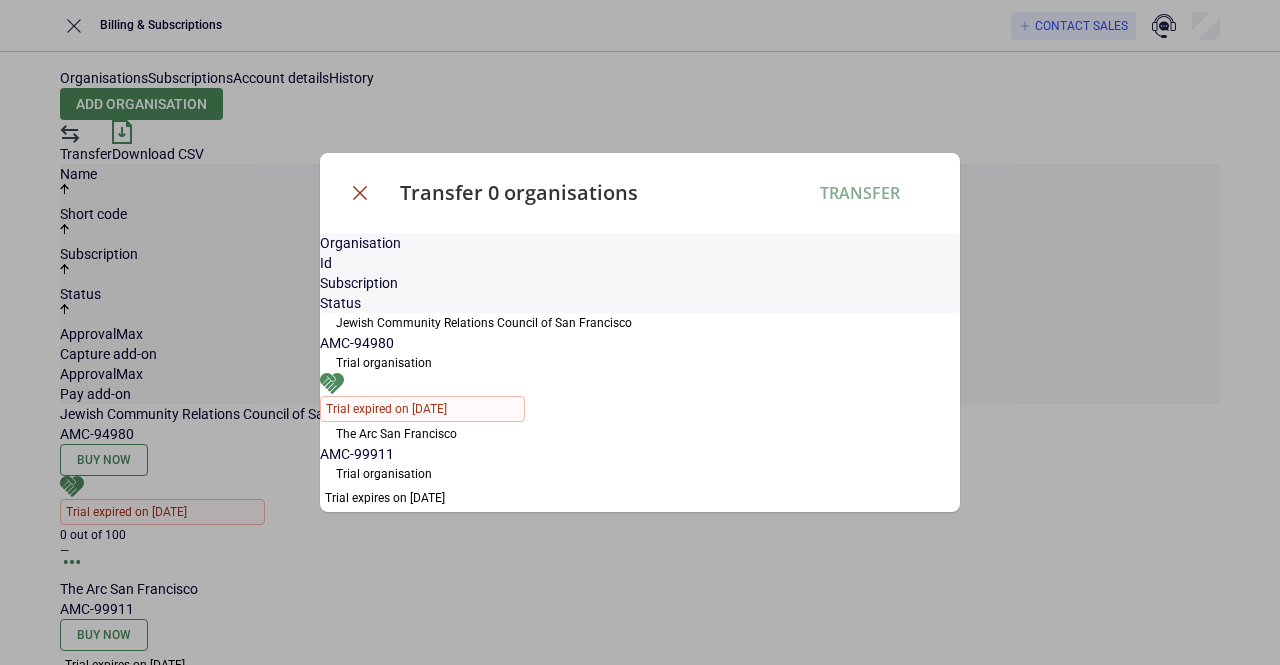 click at bounding box center [360, 193] 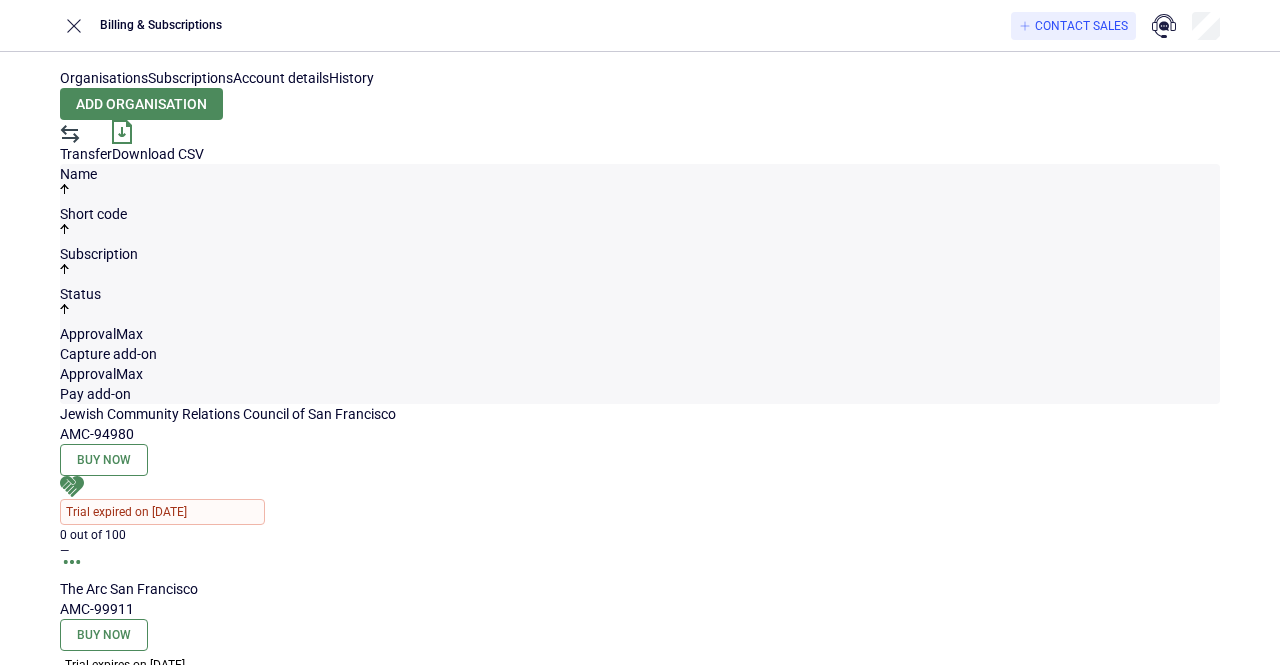 click on "Subscriptions" at bounding box center (190, 78) 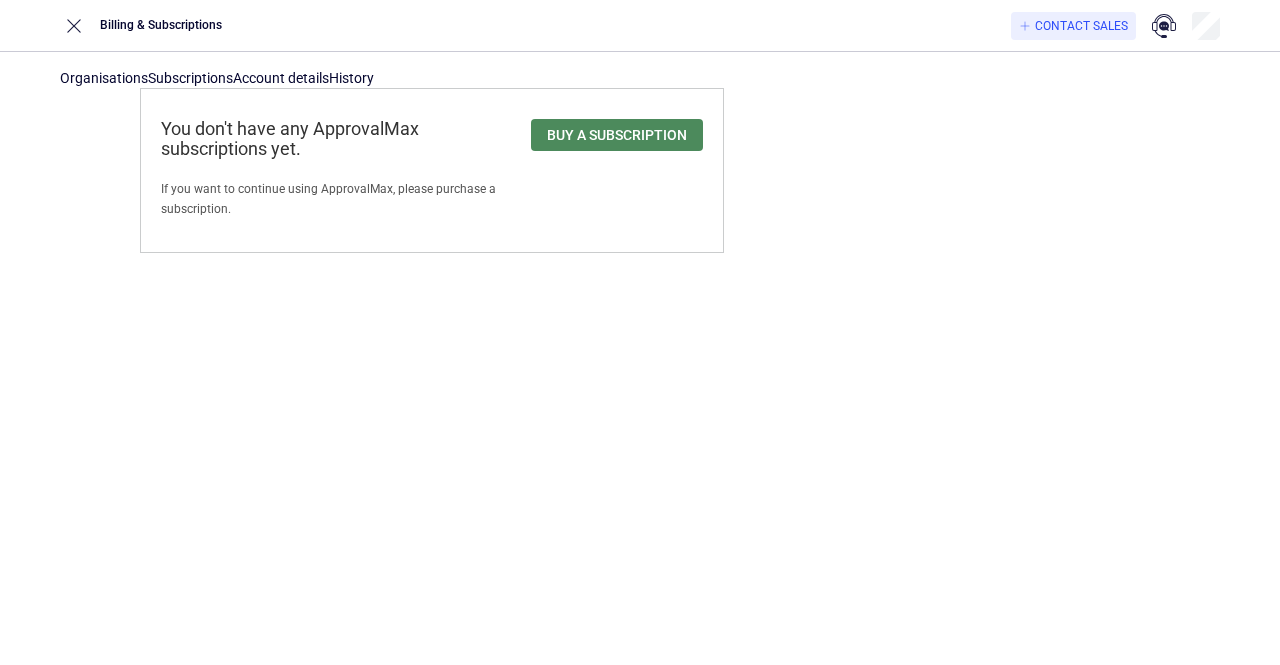 click on "Account details" at bounding box center [281, 78] 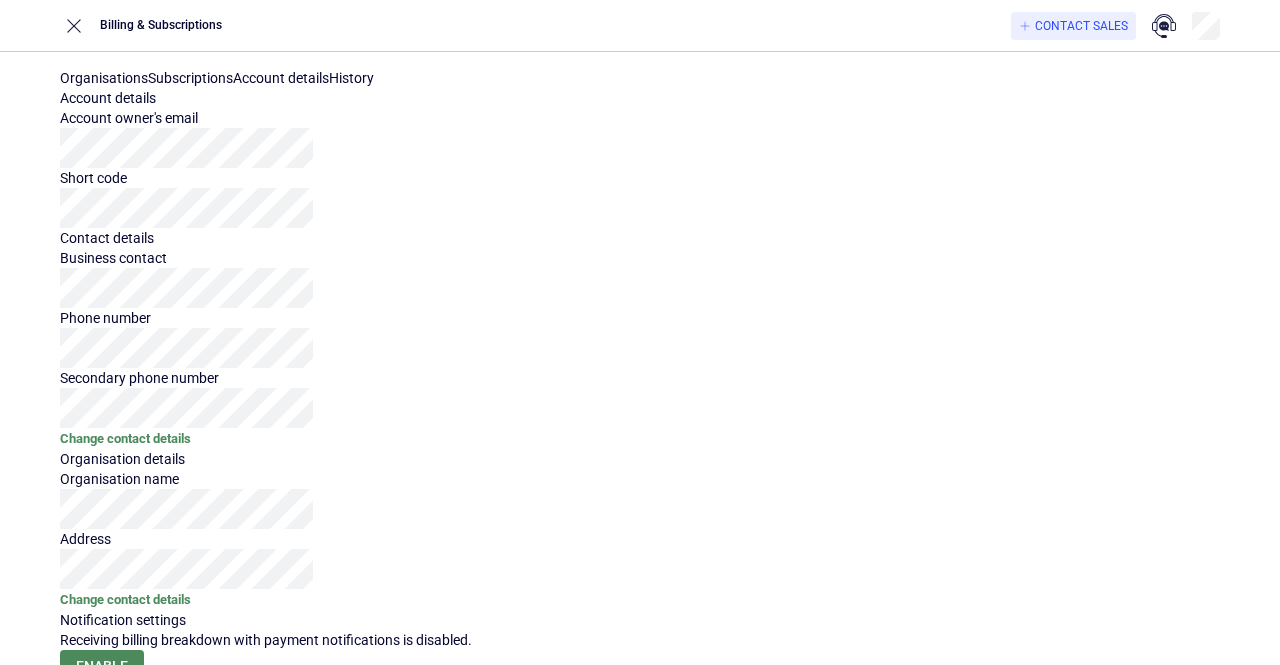 click on "History" at bounding box center [351, 78] 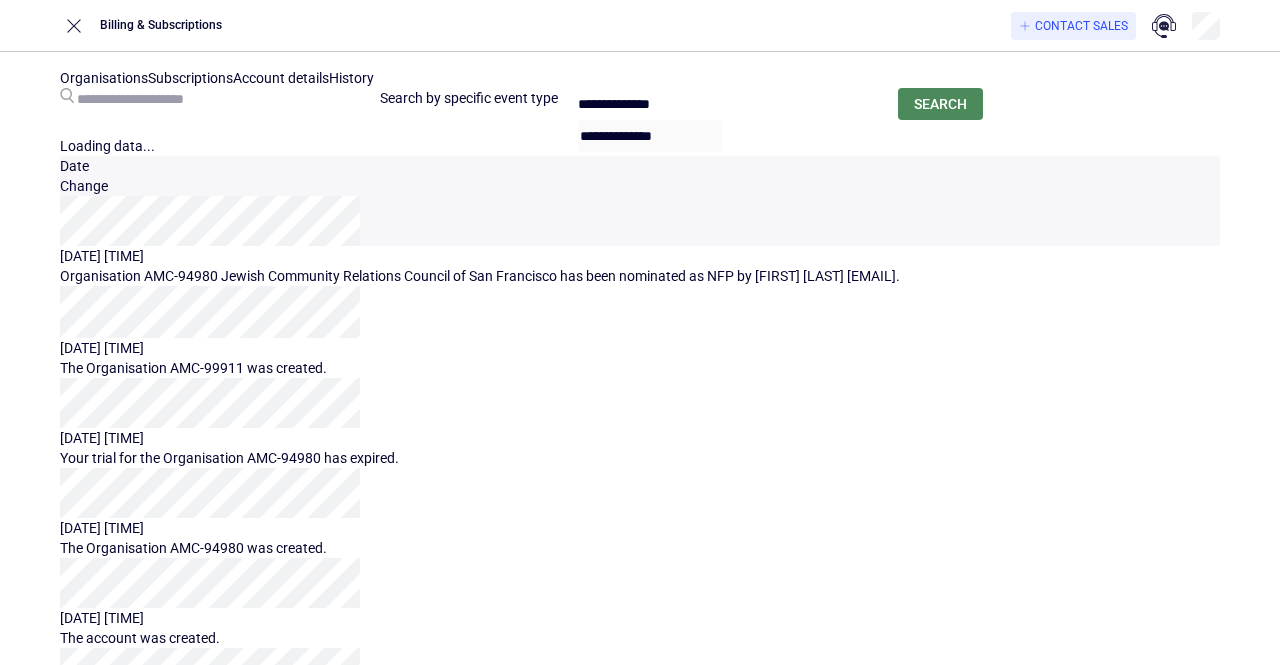 click on "Organisations" at bounding box center (104, 78) 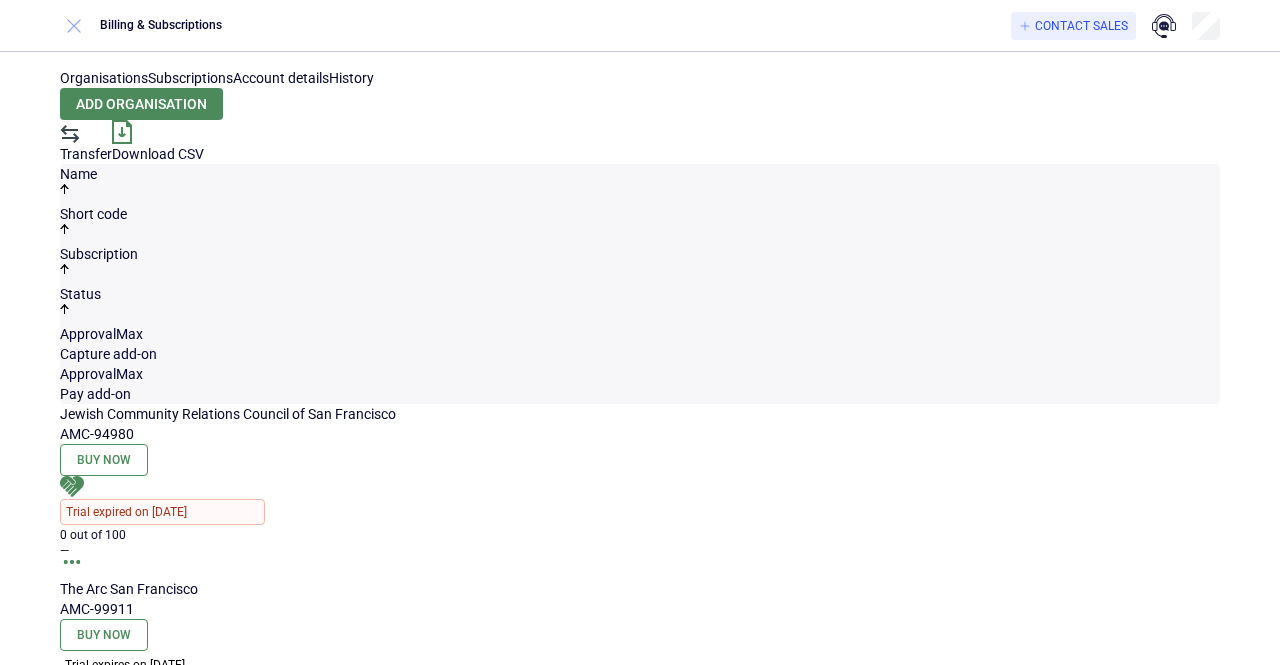 click at bounding box center (74, 26) 